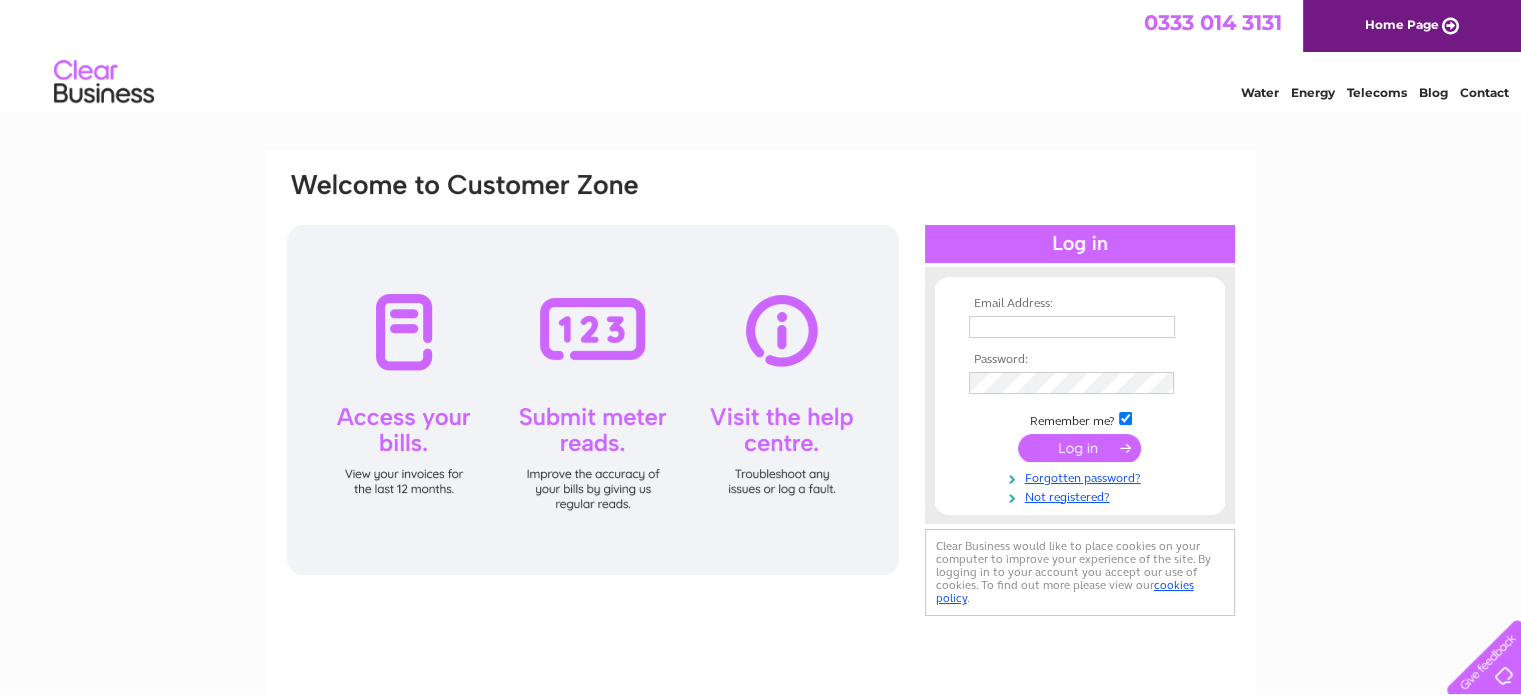 scroll, scrollTop: 0, scrollLeft: 0, axis: both 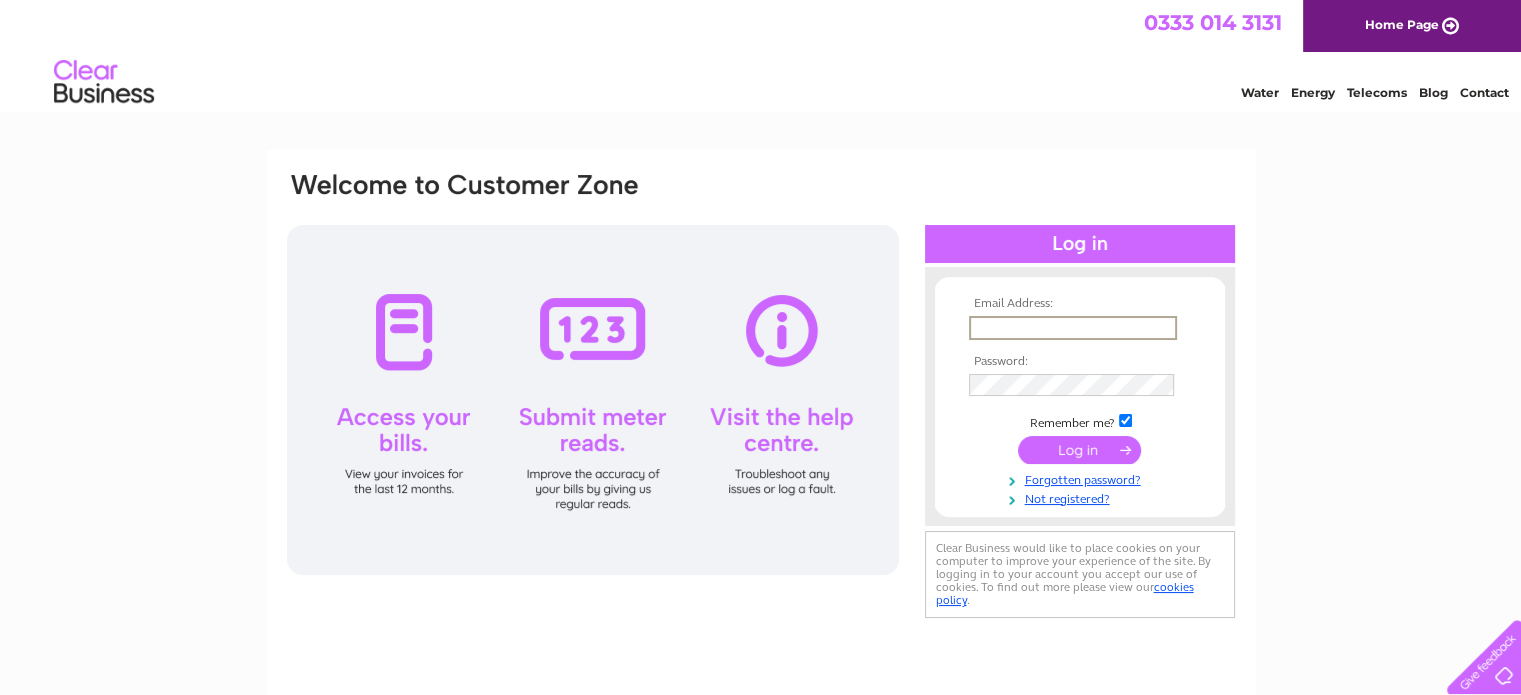 click at bounding box center [1073, 328] 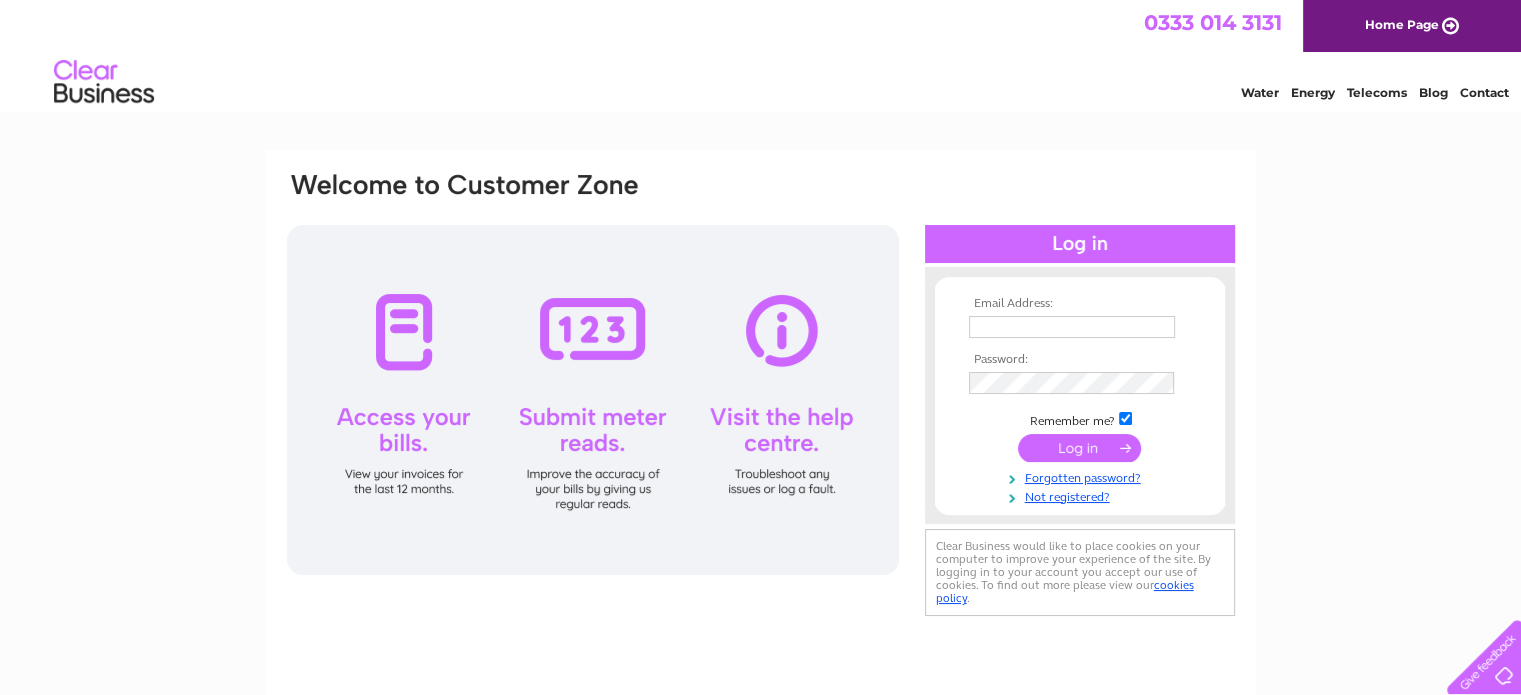 scroll, scrollTop: 0, scrollLeft: 0, axis: both 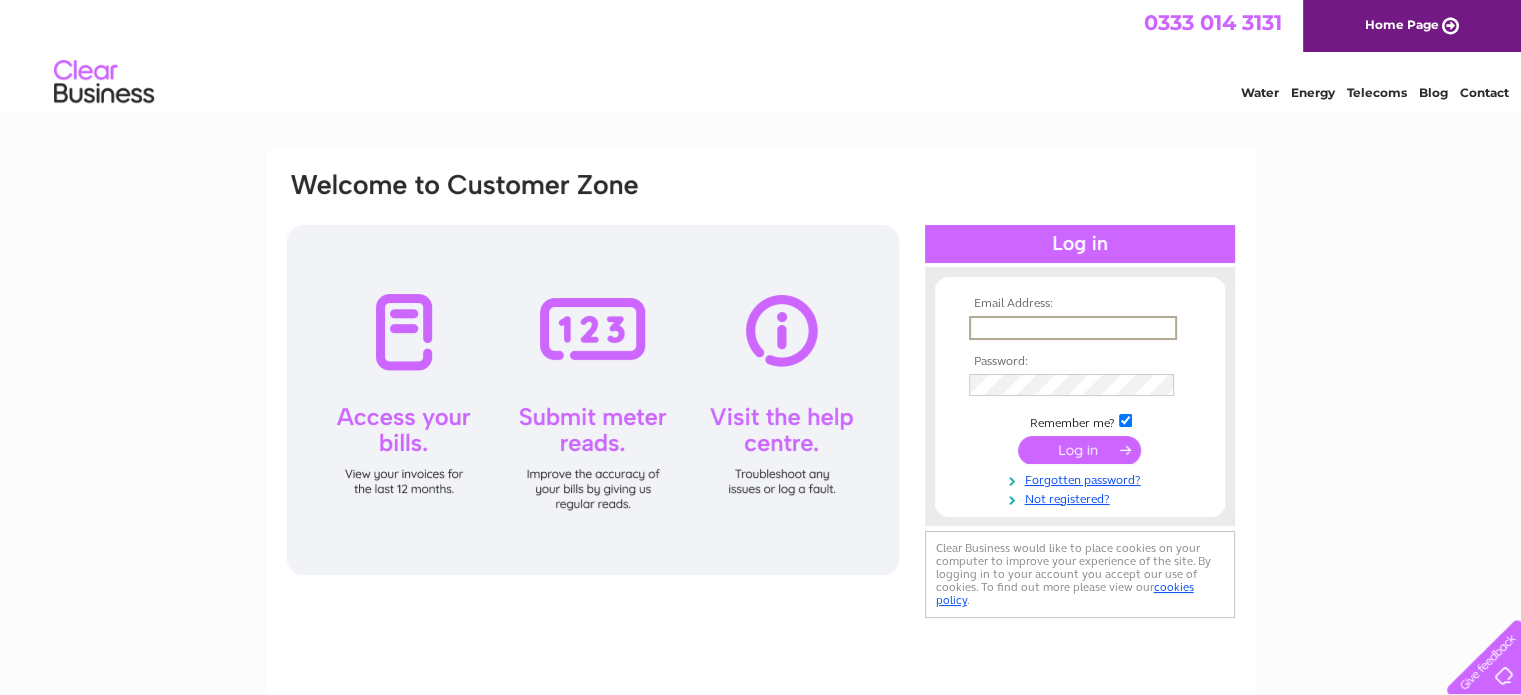 click at bounding box center (1073, 328) 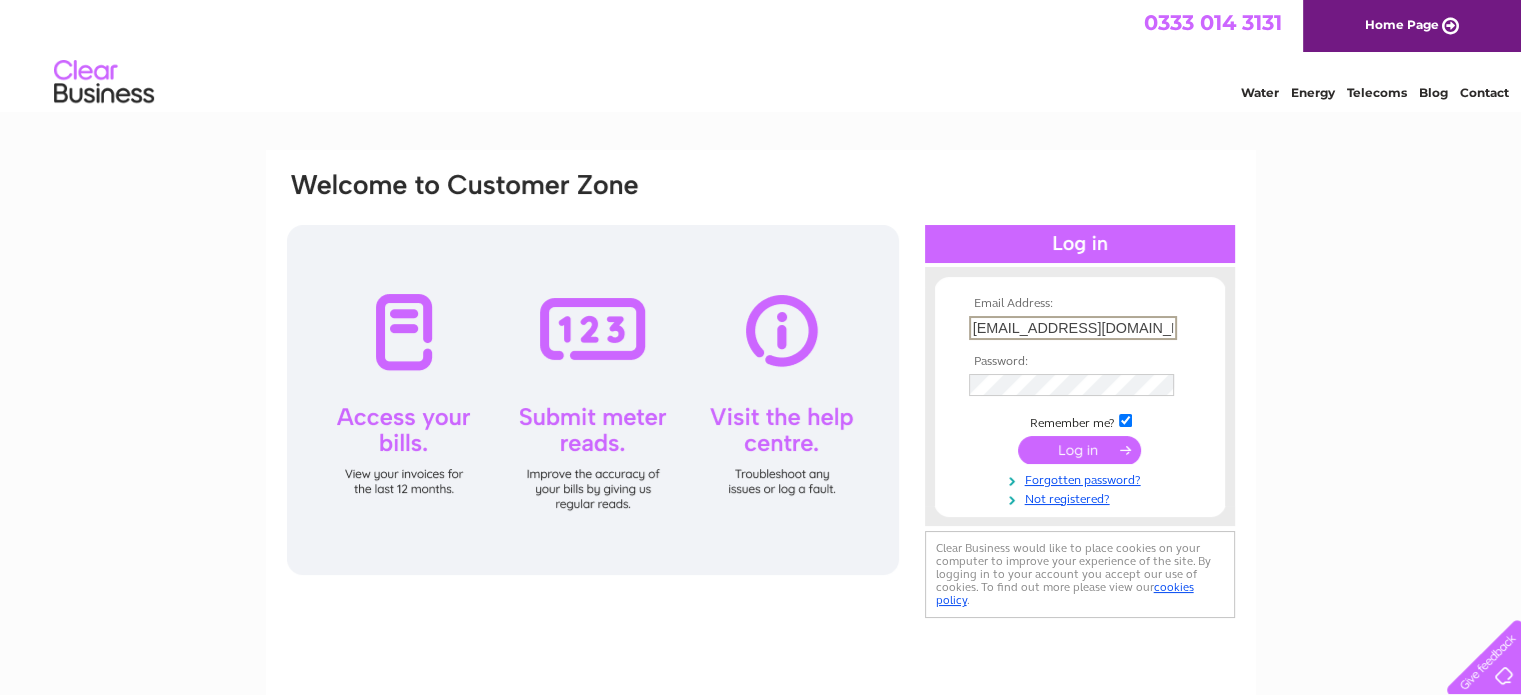 drag, startPoint x: 1132, startPoint y: 327, endPoint x: 904, endPoint y: 339, distance: 228.31557 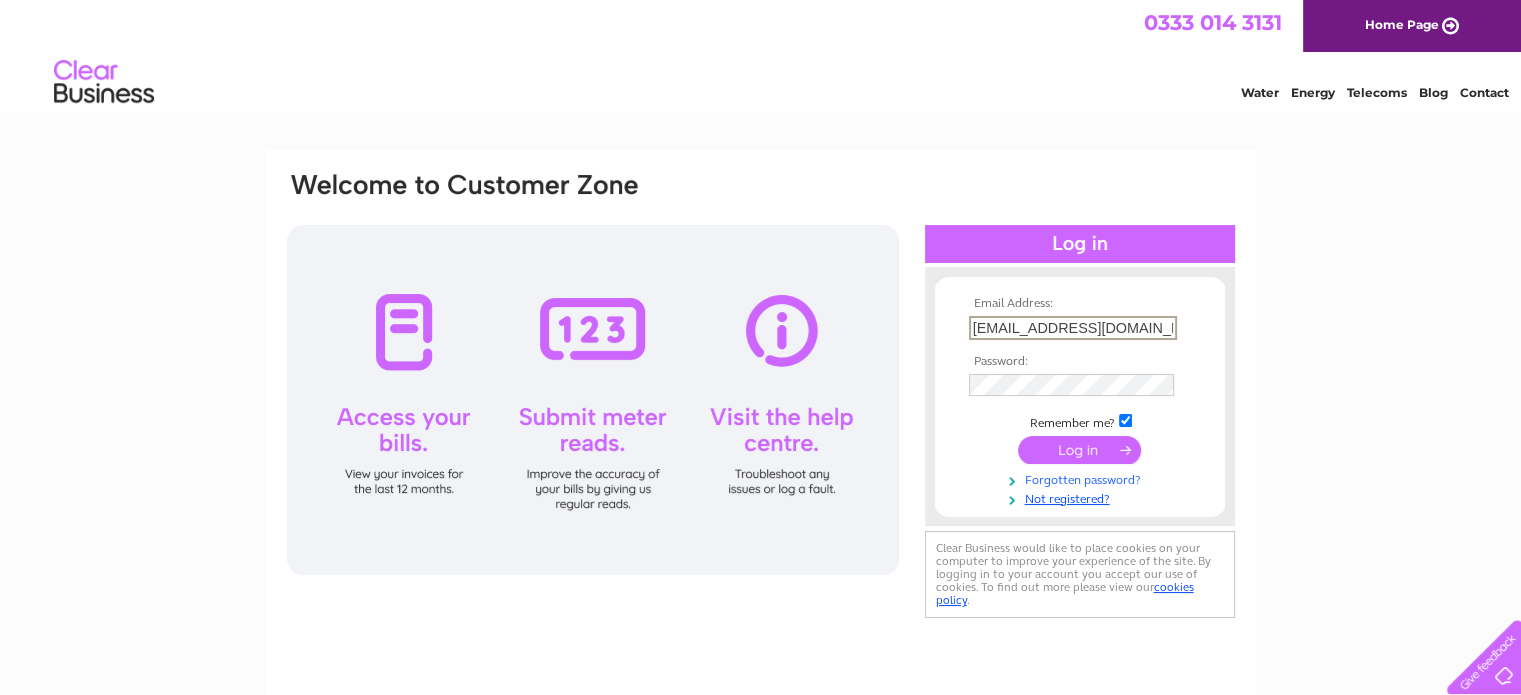 type on "[EMAIL_ADDRESS][DOMAIN_NAME]" 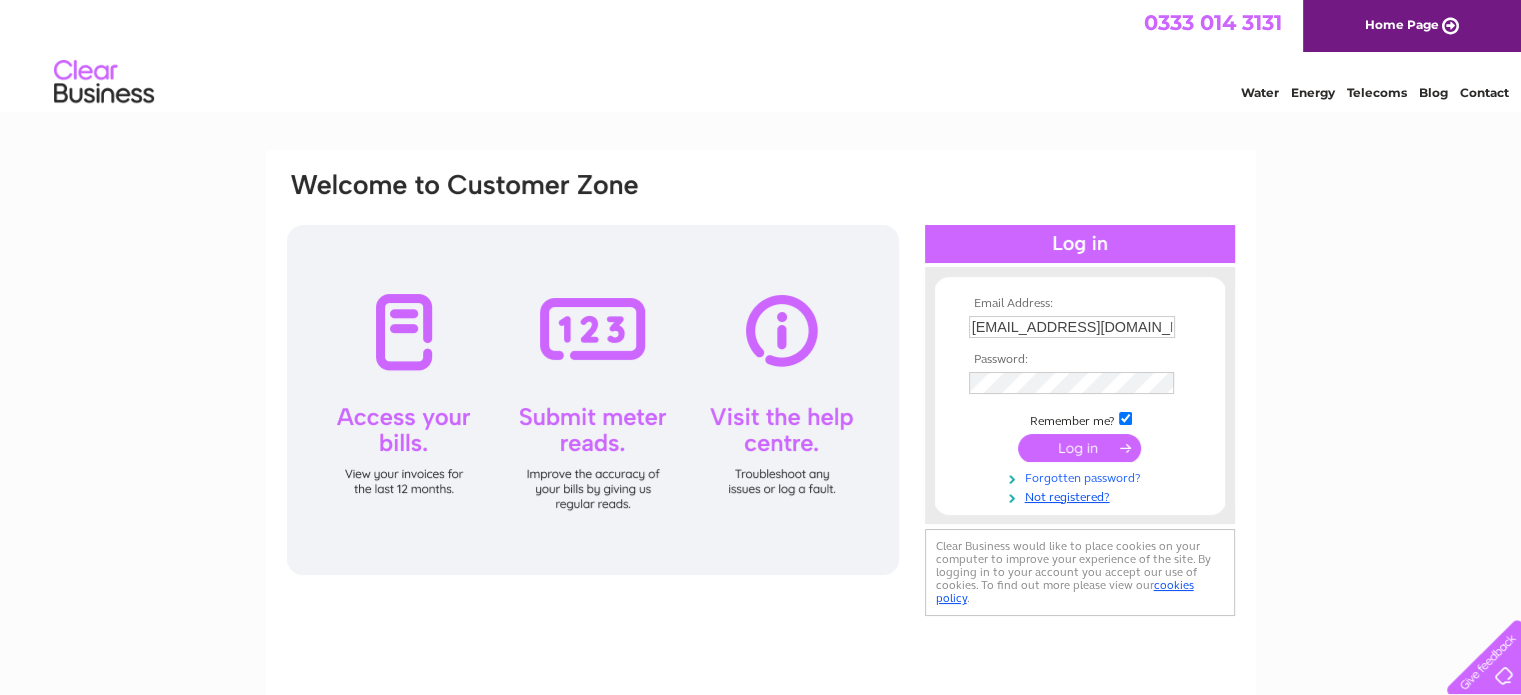 click on "Forgotten password?" at bounding box center [1082, 476] 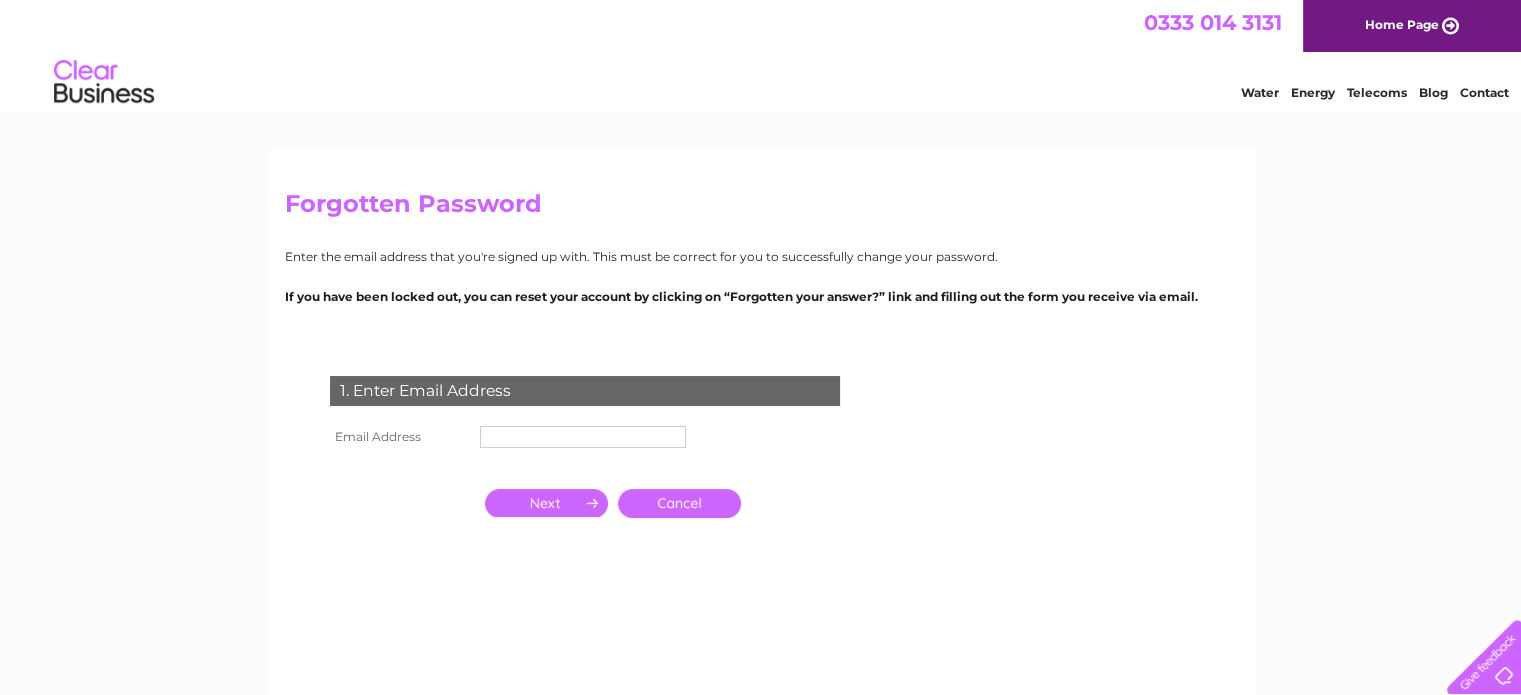 scroll, scrollTop: 0, scrollLeft: 0, axis: both 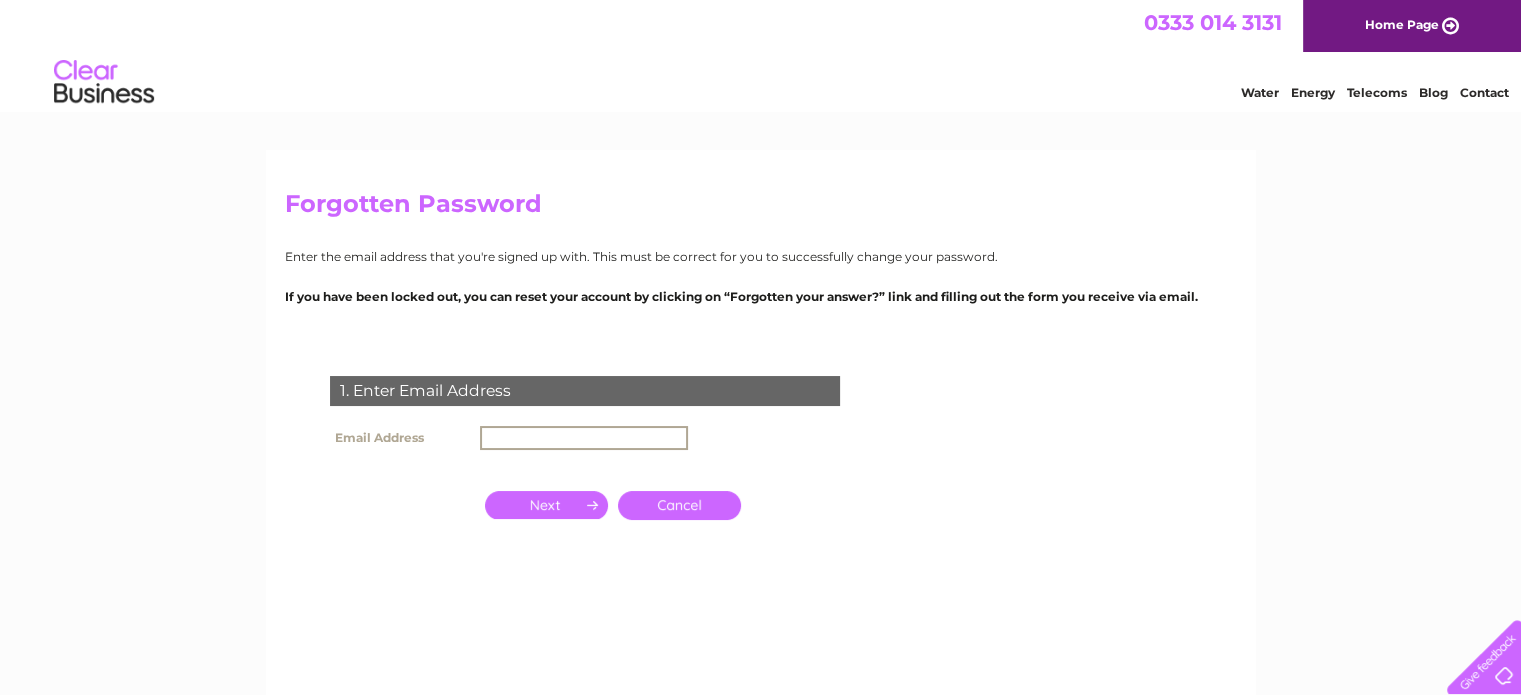 click at bounding box center (584, 438) 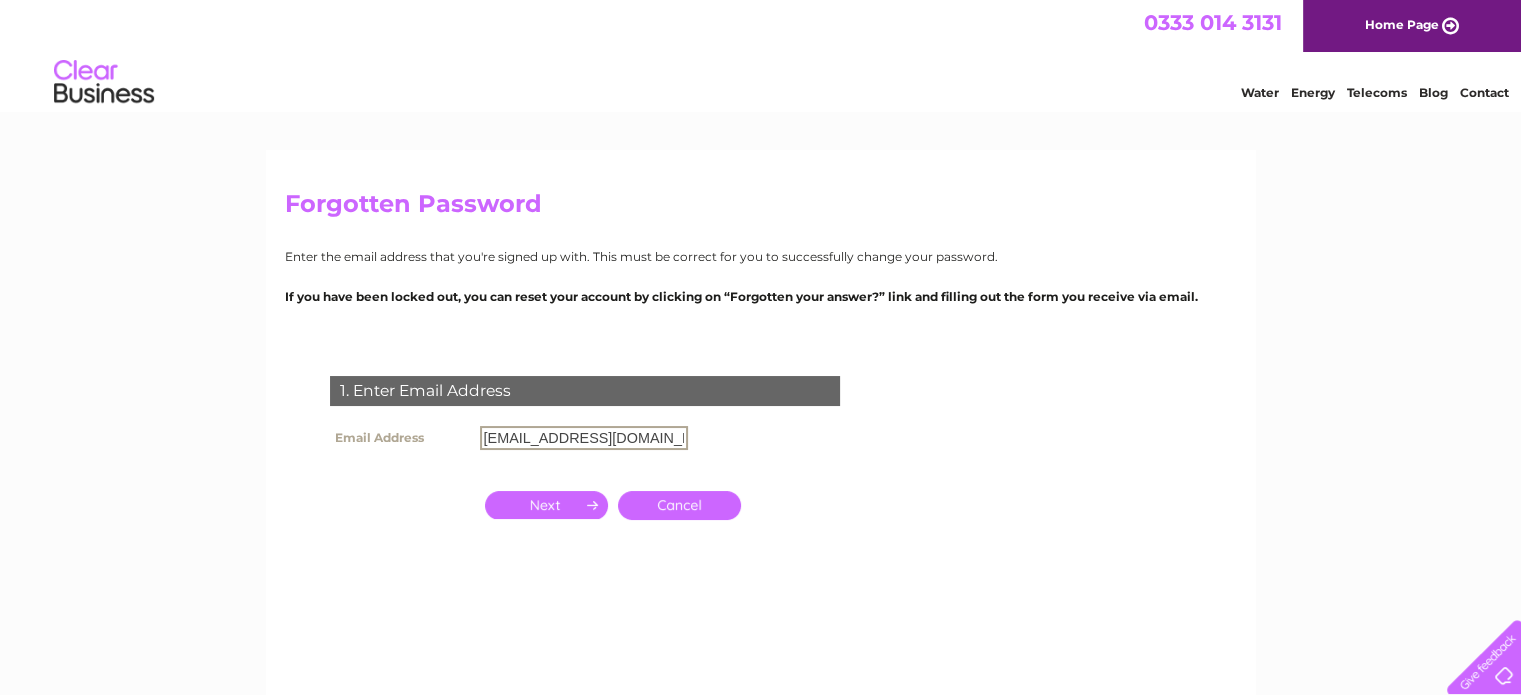 type on "[EMAIL_ADDRESS][DOMAIN_NAME]" 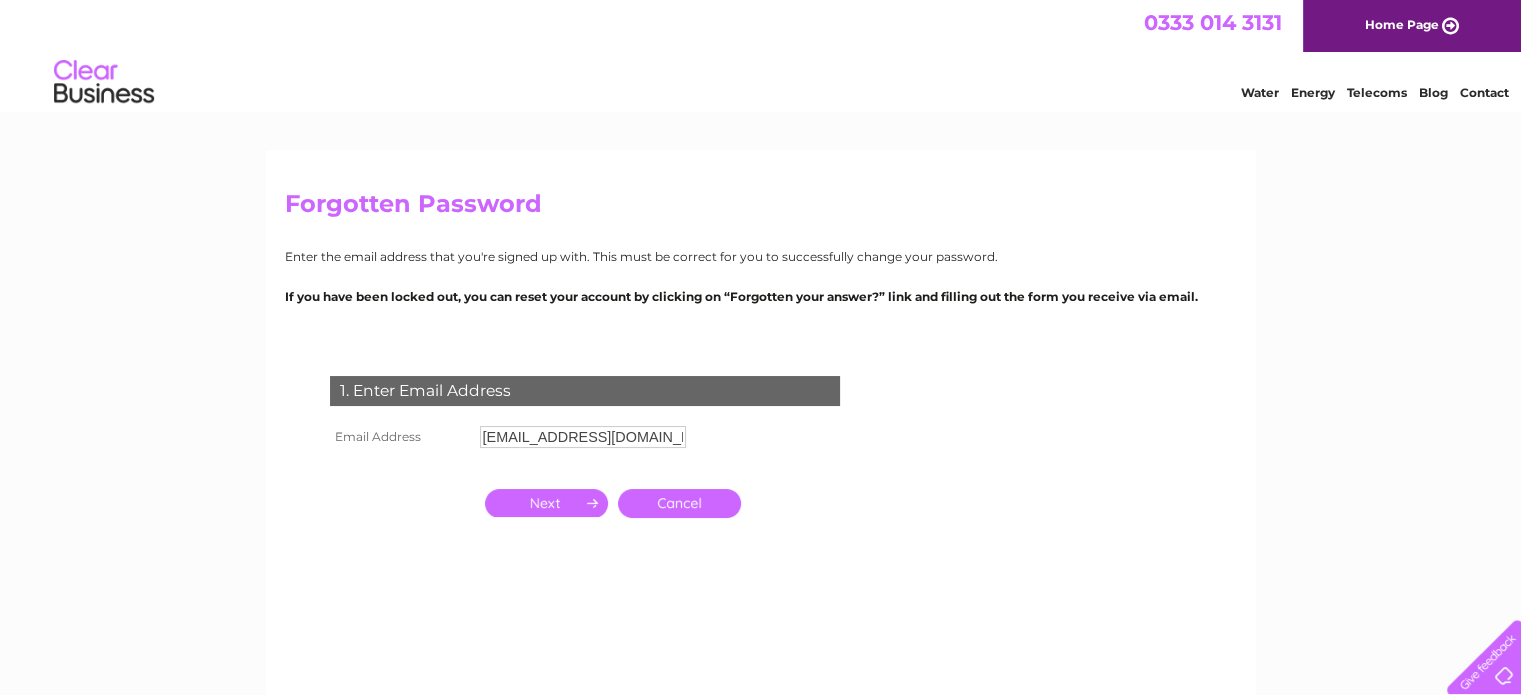 click at bounding box center [546, 503] 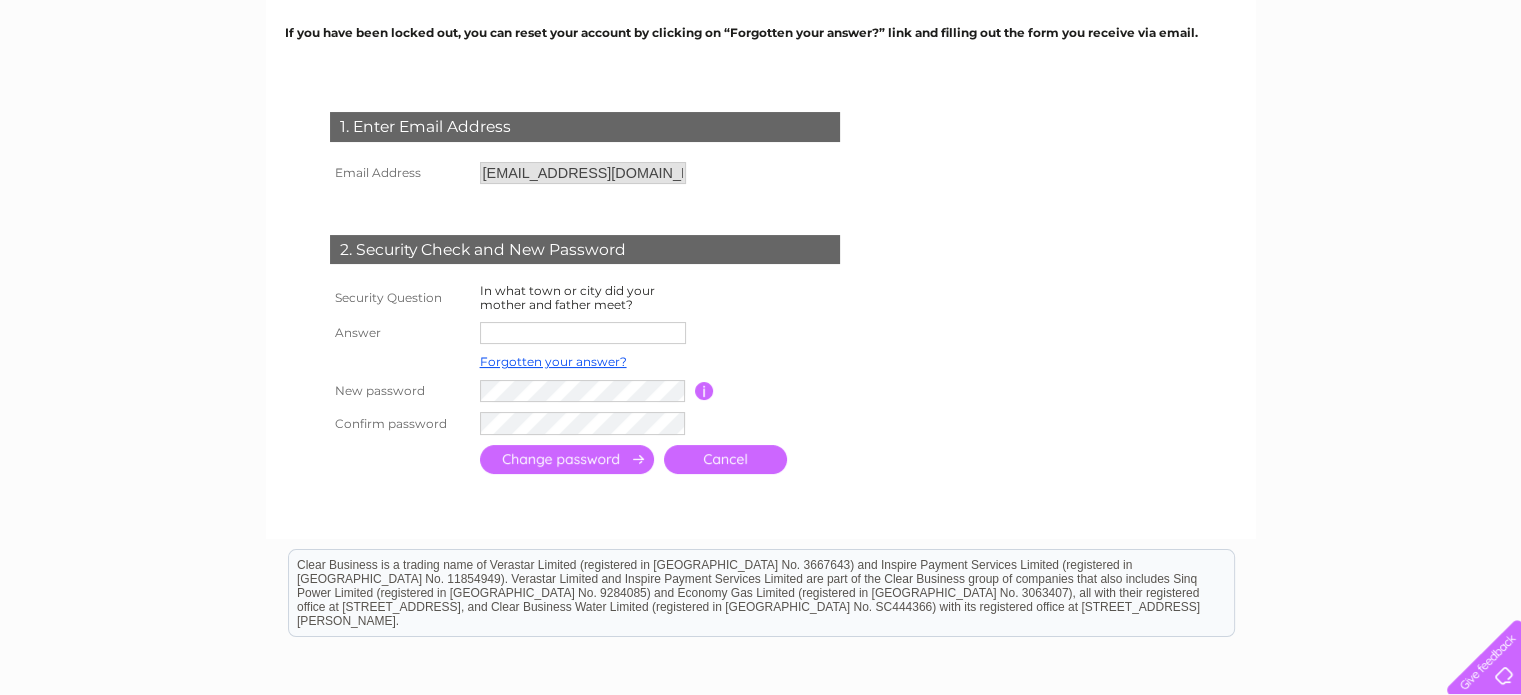scroll, scrollTop: 268, scrollLeft: 0, axis: vertical 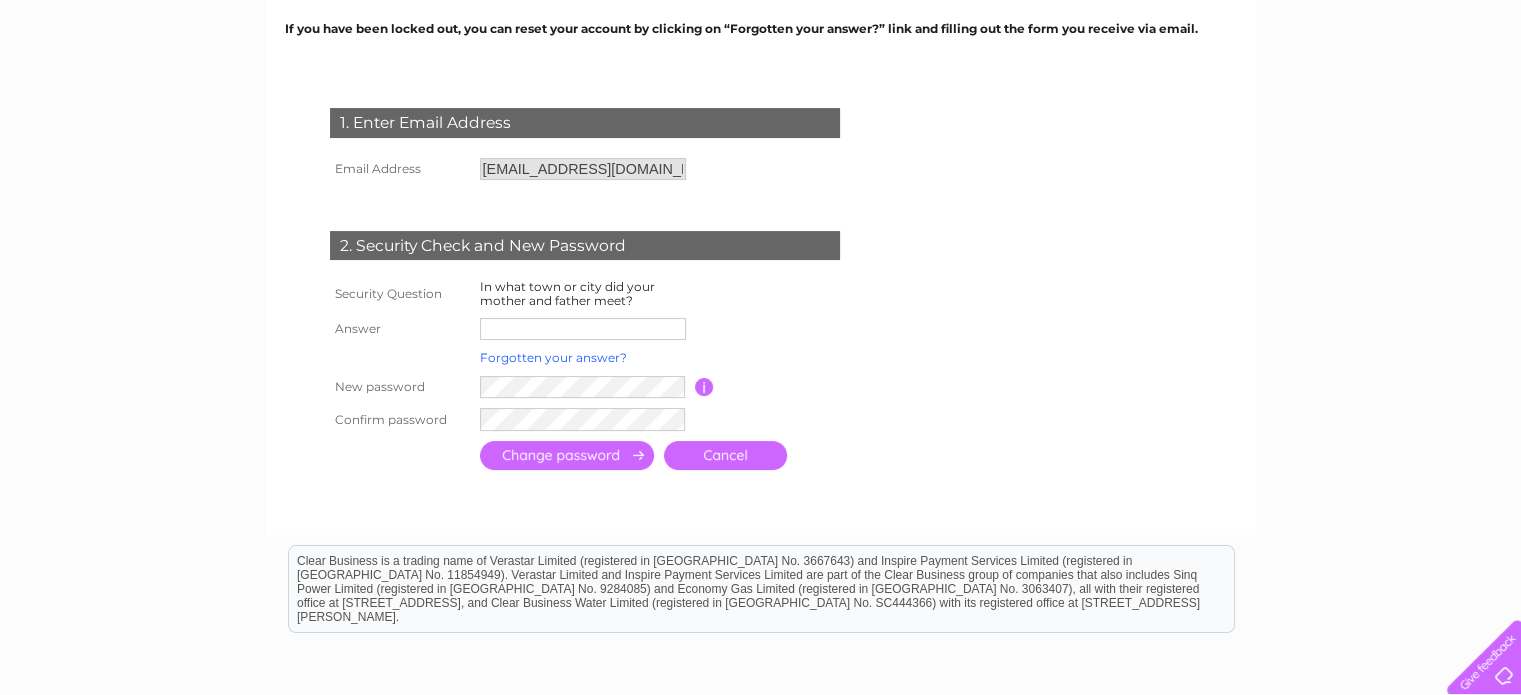 click on "Forgotten your answer?" at bounding box center (553, 357) 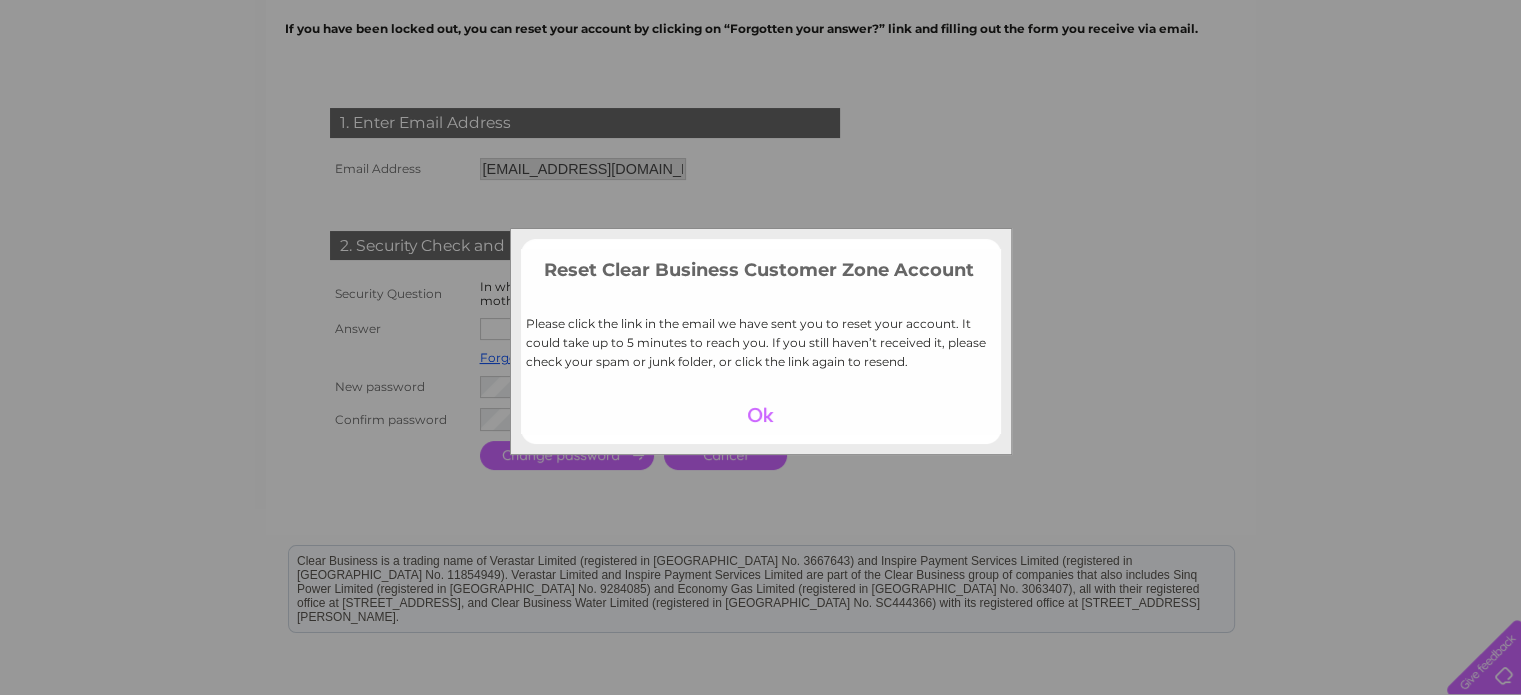 click at bounding box center [760, 415] 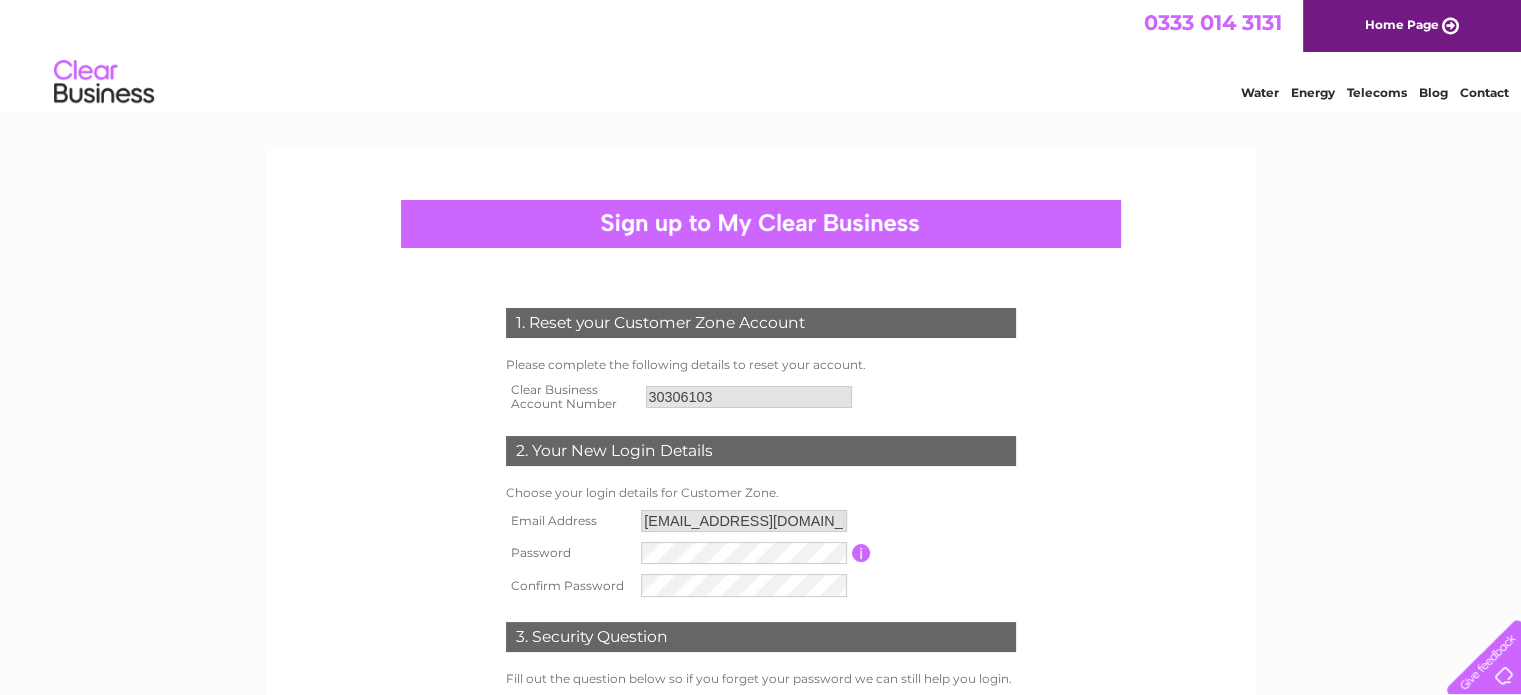 scroll, scrollTop: 0, scrollLeft: 0, axis: both 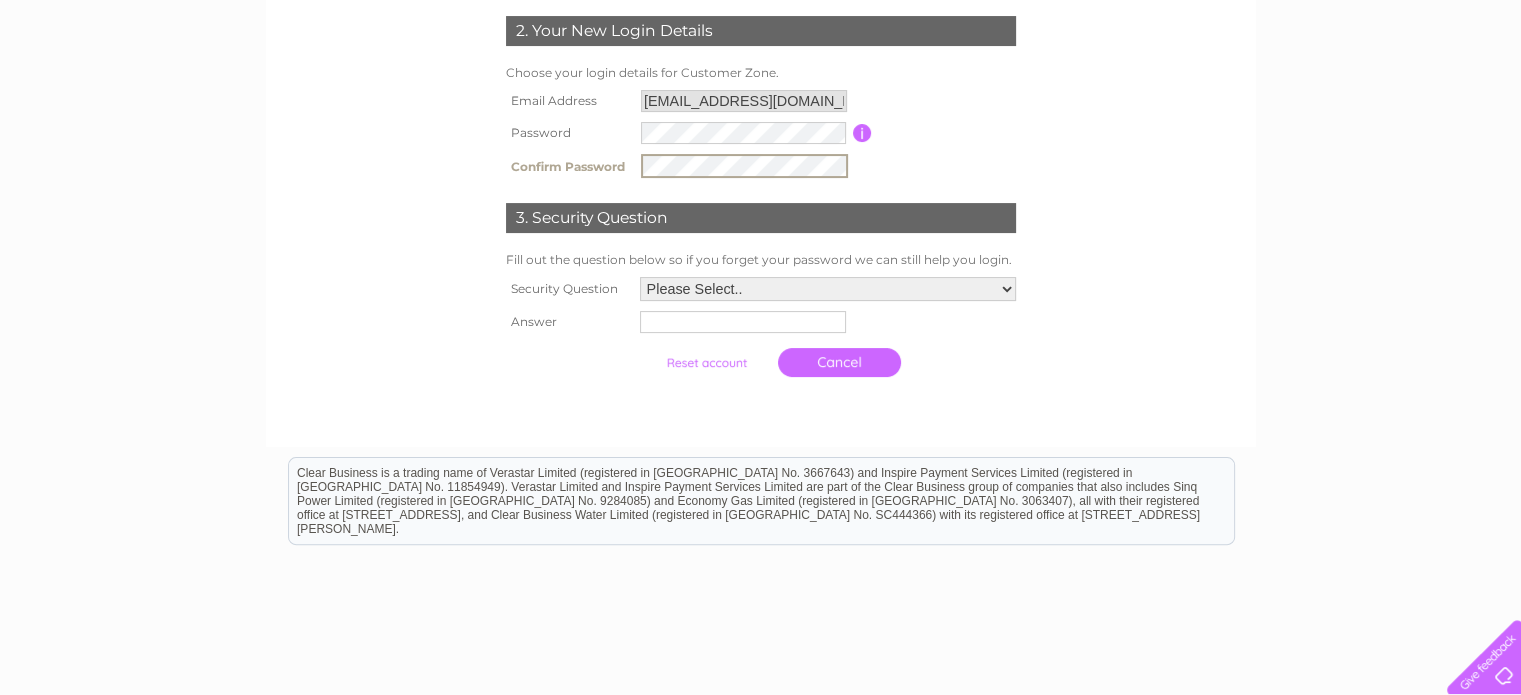 drag, startPoint x: 1526, startPoint y: 291, endPoint x: 1466, endPoint y: 58, distance: 240.60133 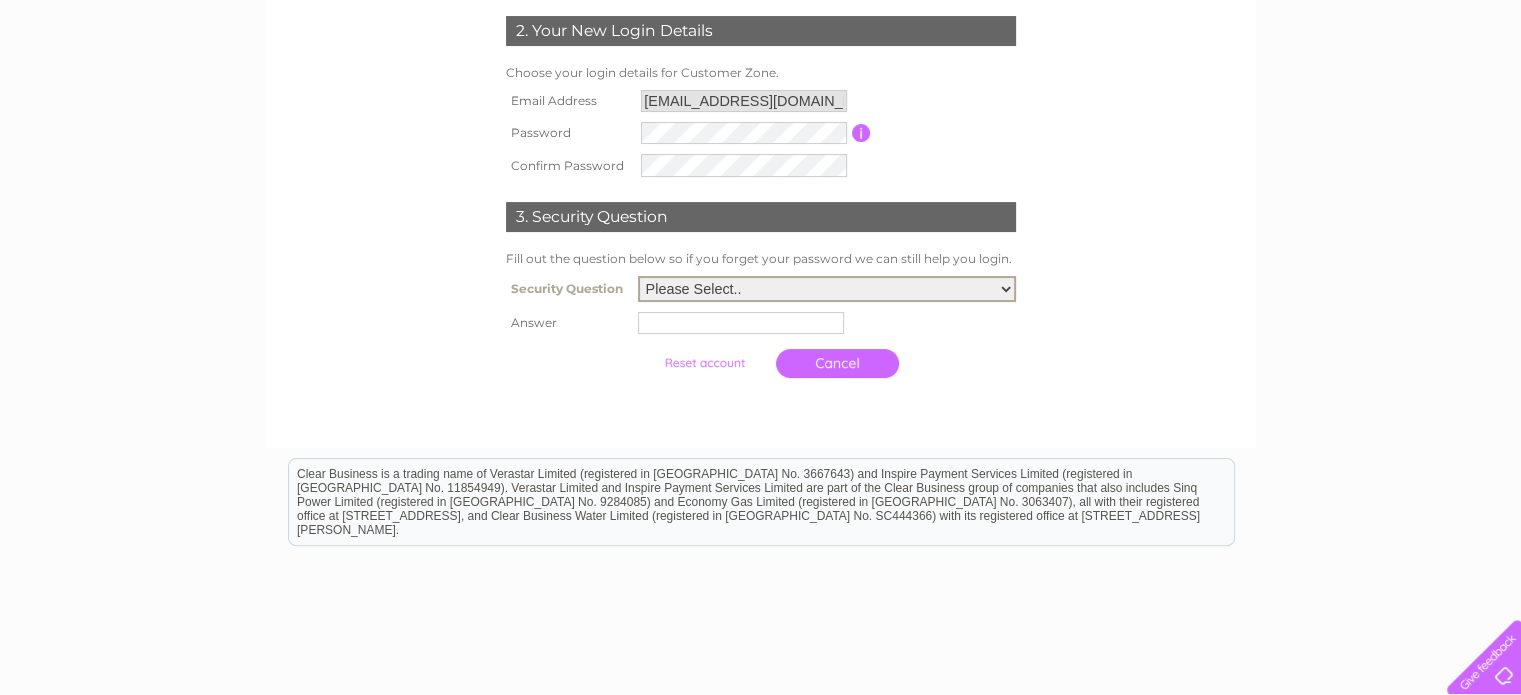 click on "Please Select..
In what town or city was your first job?
In what town or city did you meet your spouse/partner?
In what town or city did your mother and father meet?
What street did you live on as a child?
What was the name of your first pet?
Who was your childhood hero?" at bounding box center (827, 289) 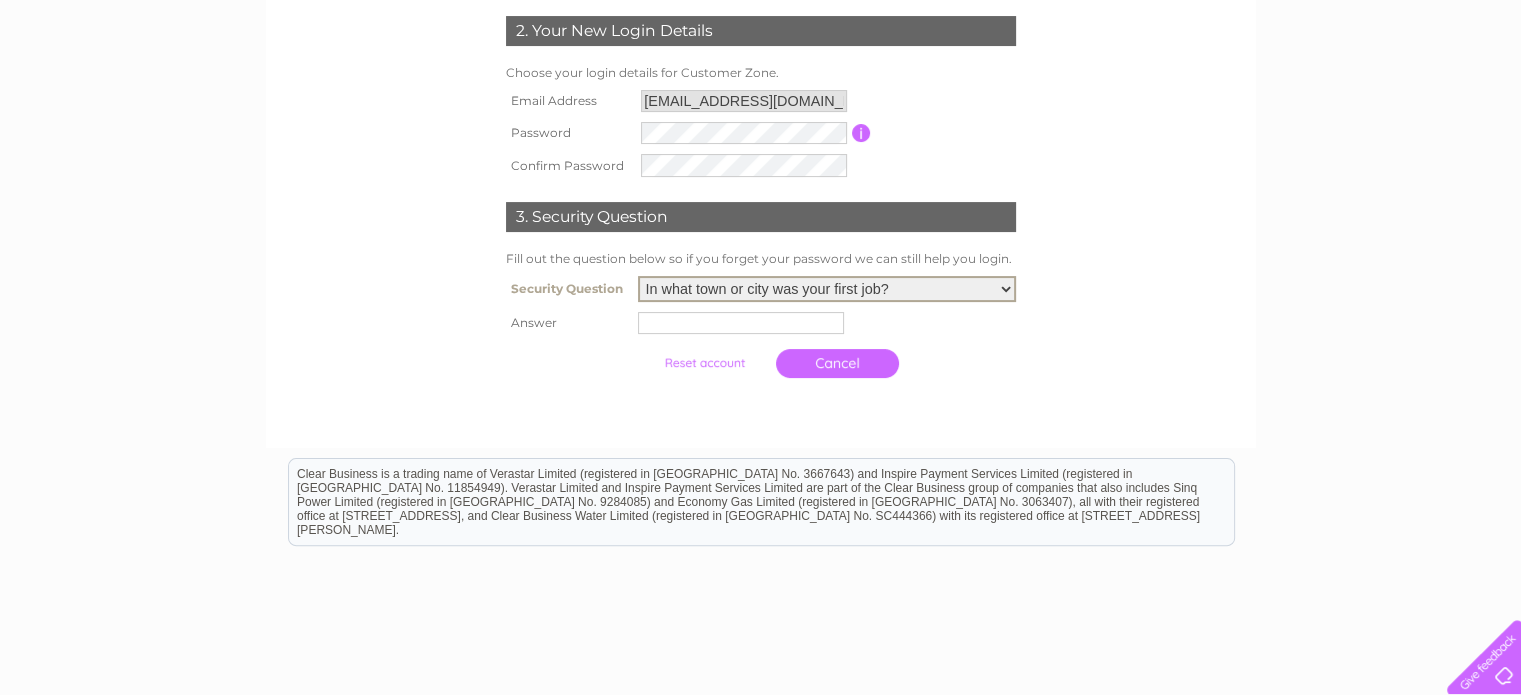 click 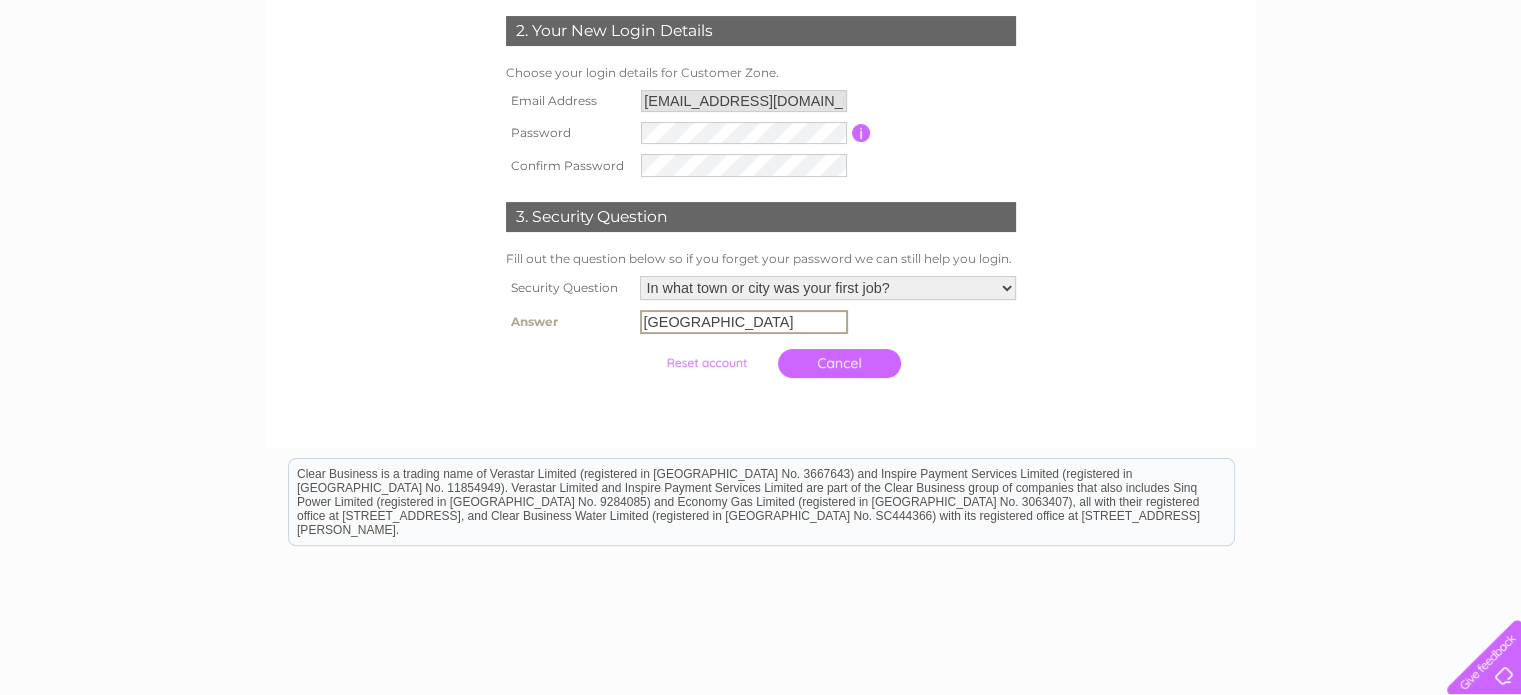 type on "Newark" 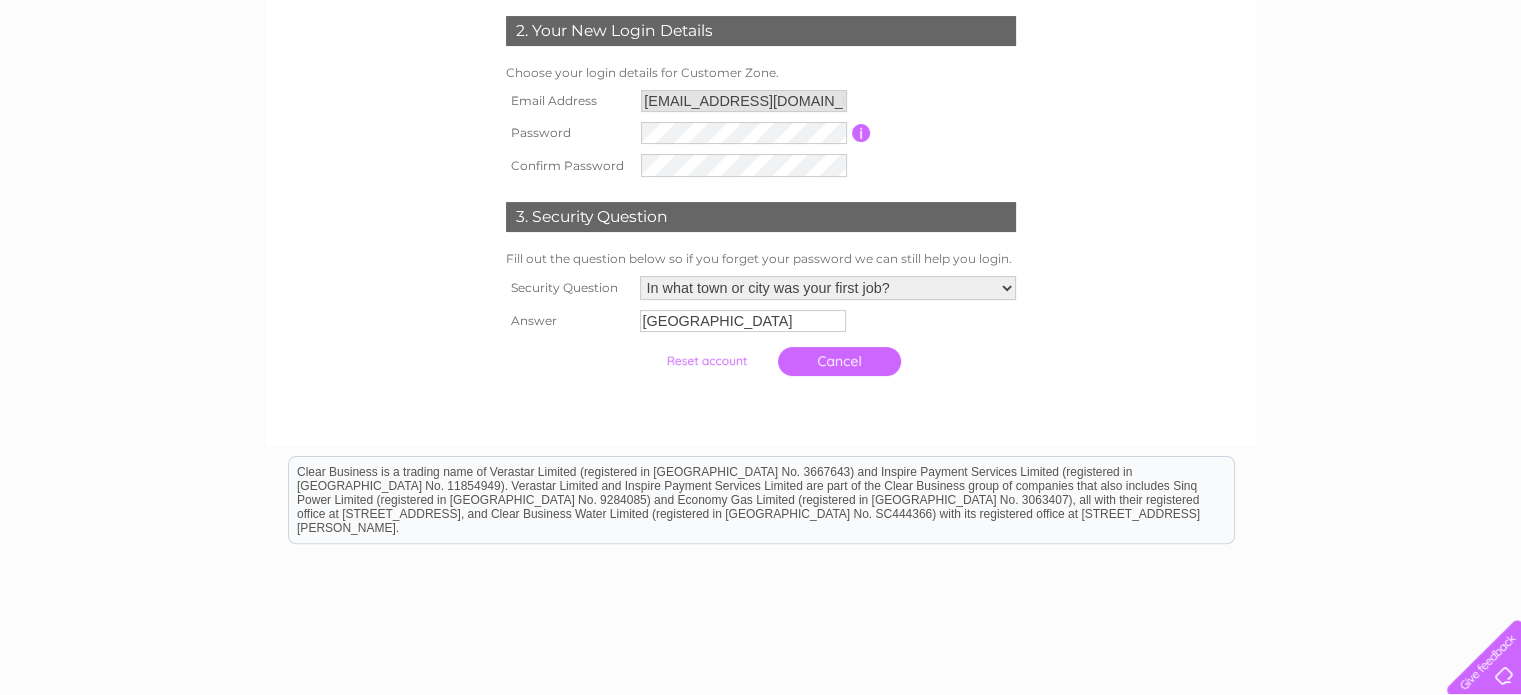 click at bounding box center [706, 361] 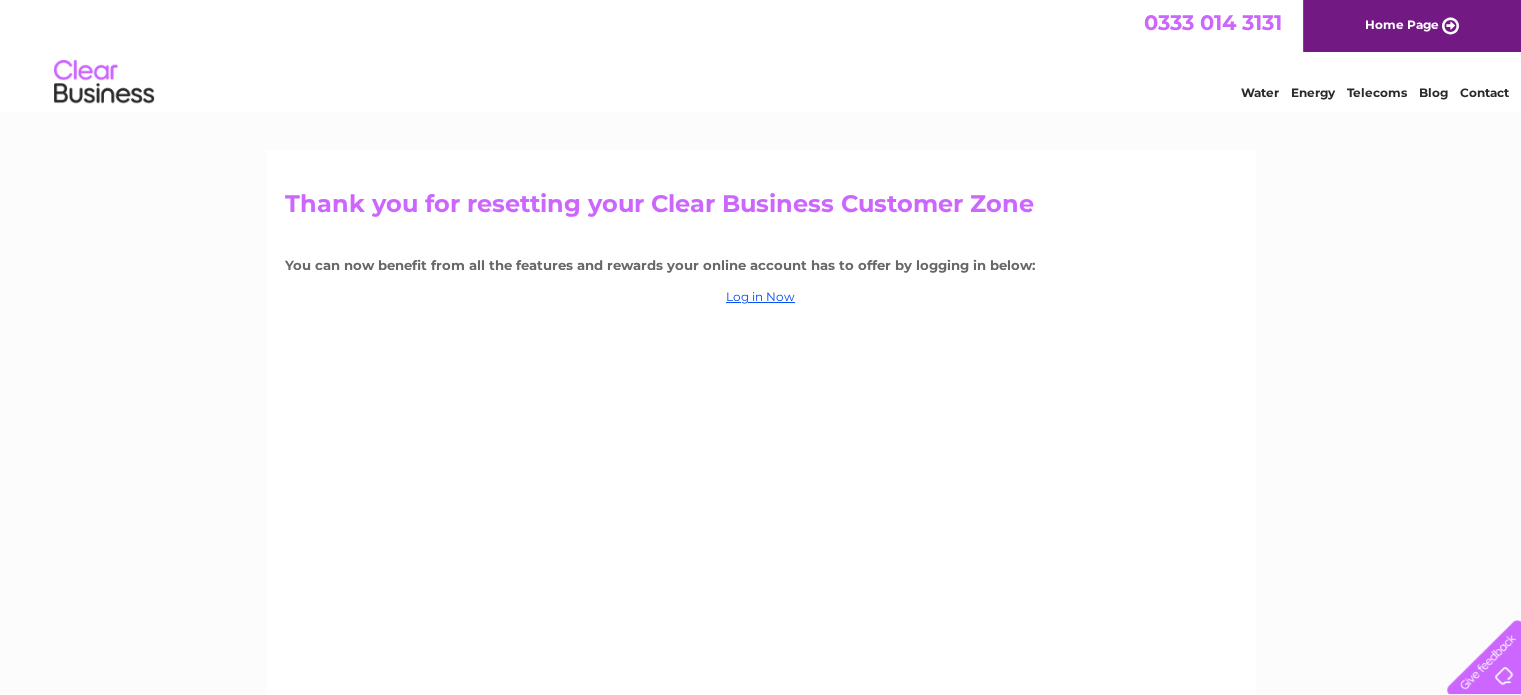 scroll, scrollTop: 0, scrollLeft: 0, axis: both 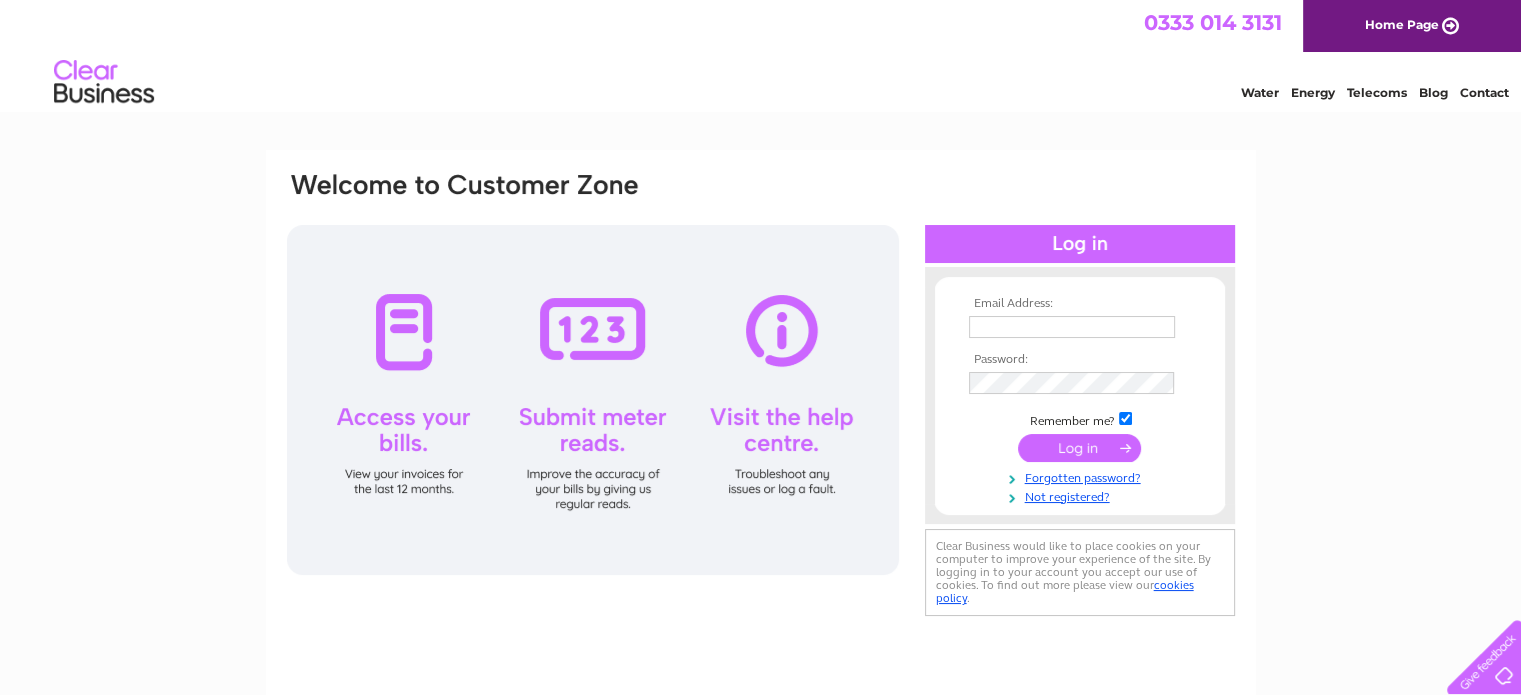 type on "[EMAIL_ADDRESS][DOMAIN_NAME]" 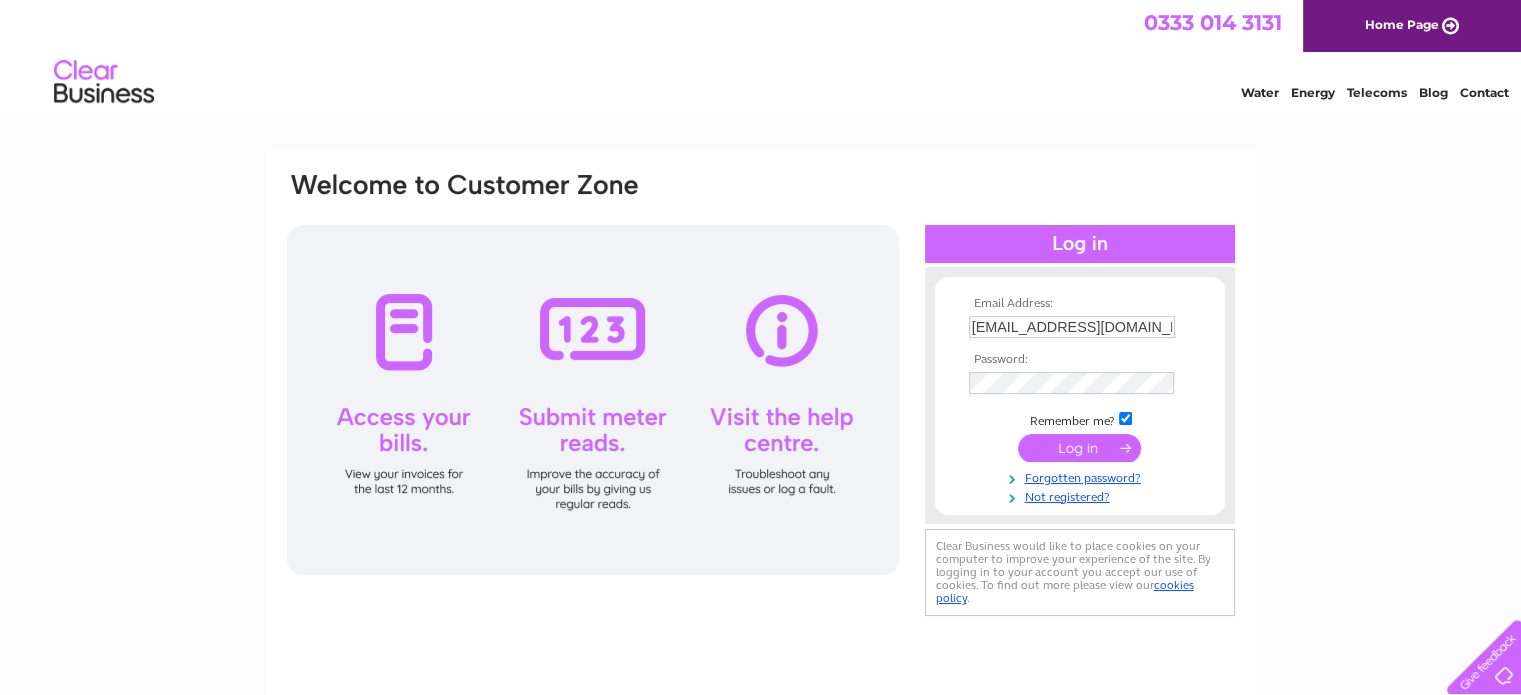click at bounding box center (1079, 448) 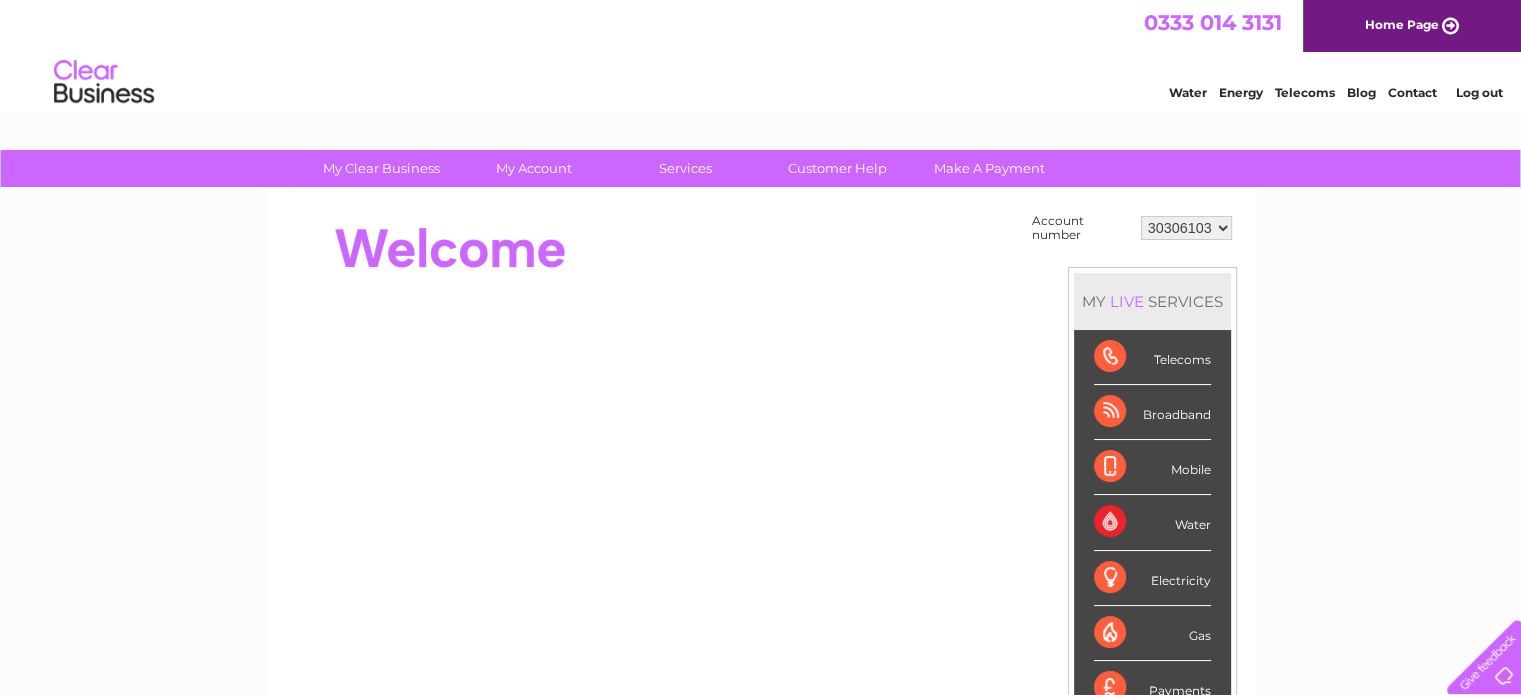 scroll, scrollTop: 0, scrollLeft: 0, axis: both 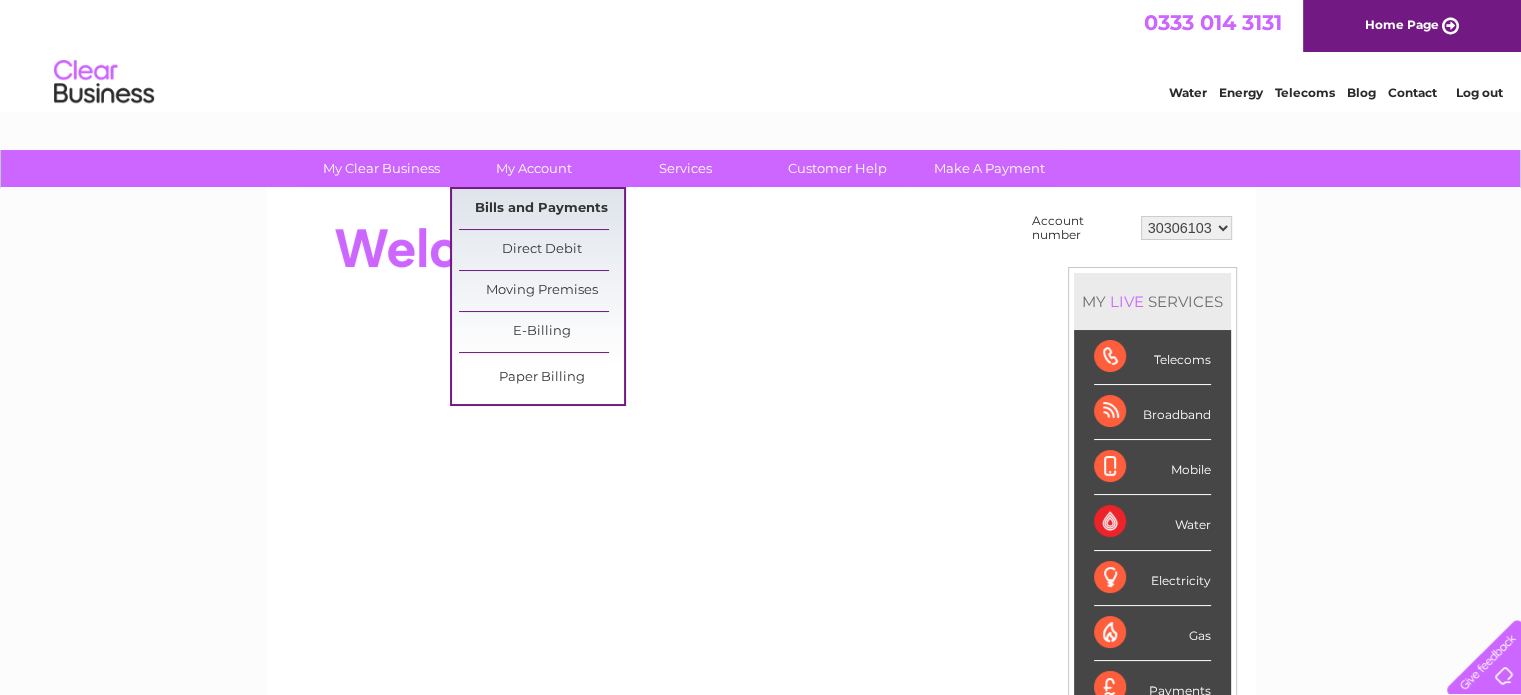 click on "Bills and Payments" at bounding box center (541, 209) 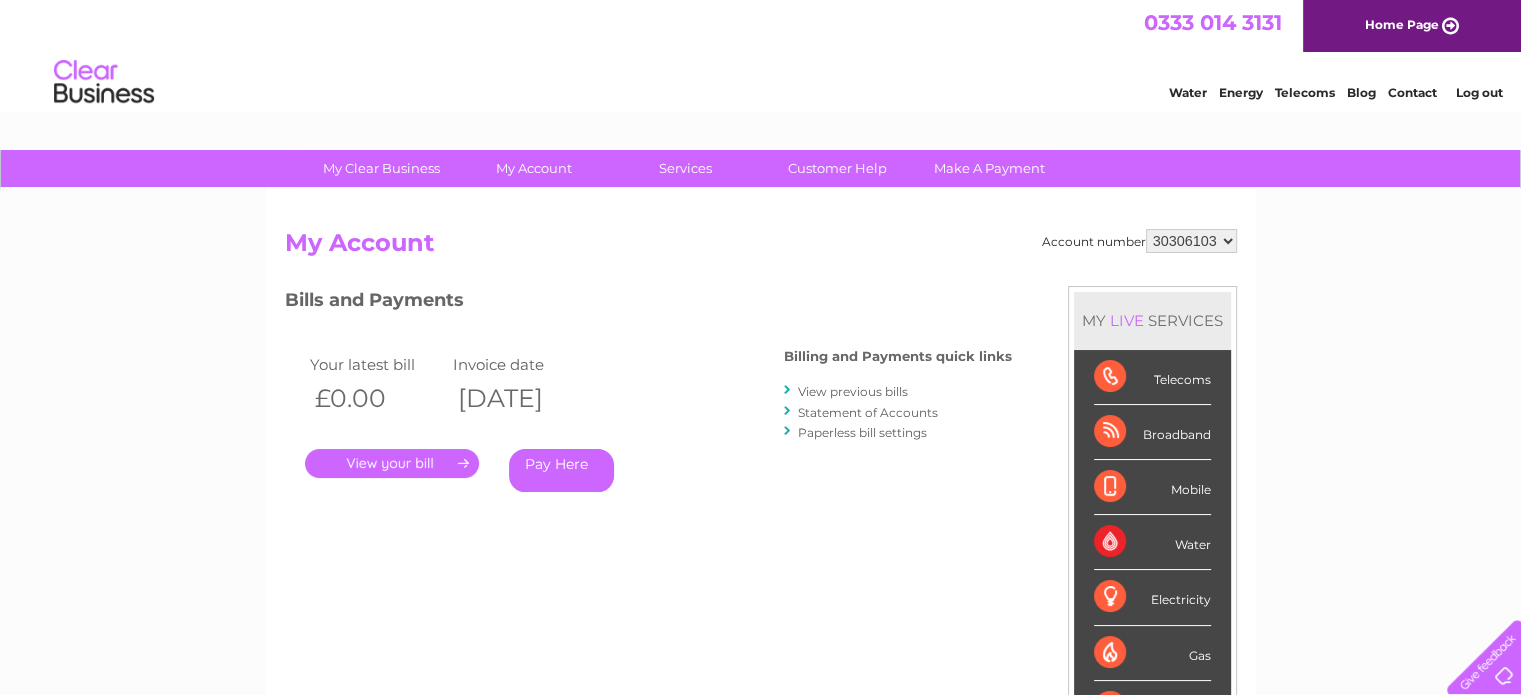 scroll, scrollTop: 0, scrollLeft: 0, axis: both 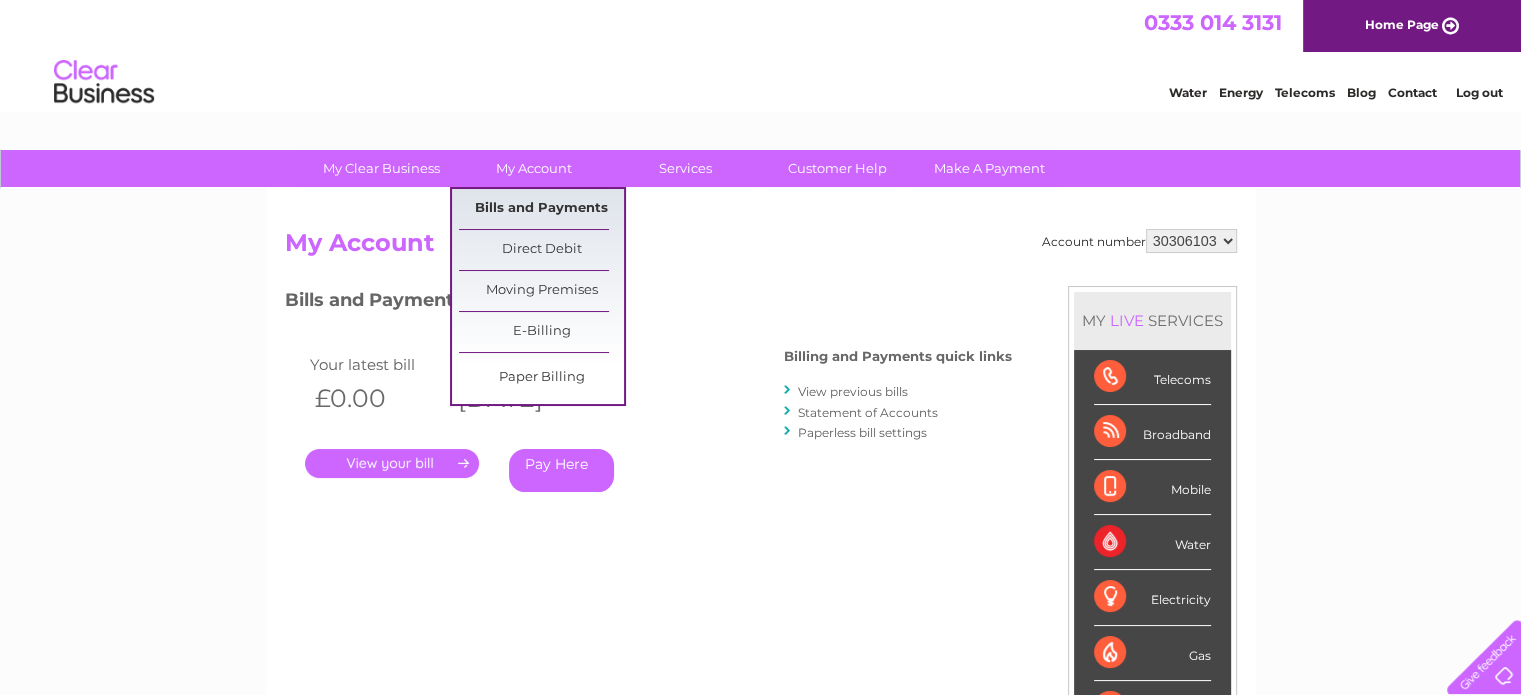 click on "Bills and Payments" at bounding box center [541, 209] 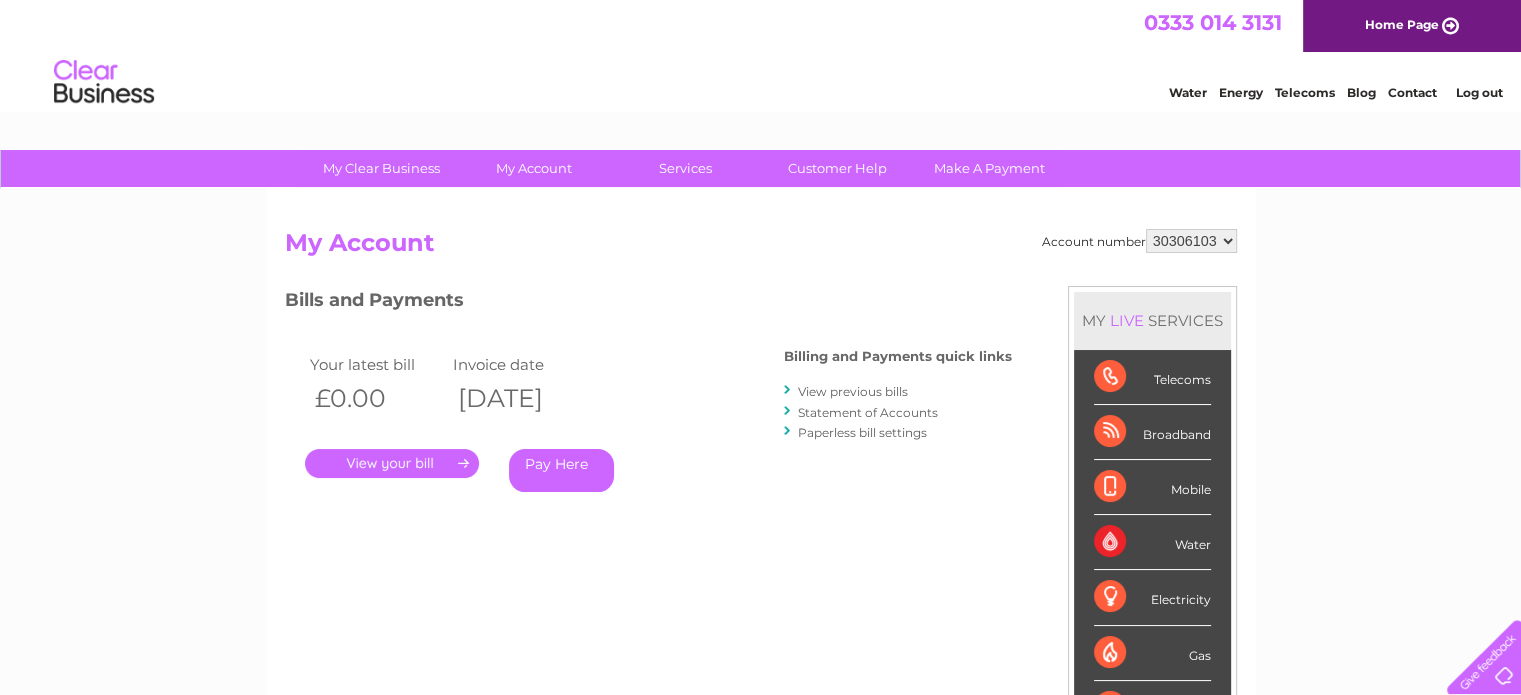 scroll, scrollTop: 0, scrollLeft: 0, axis: both 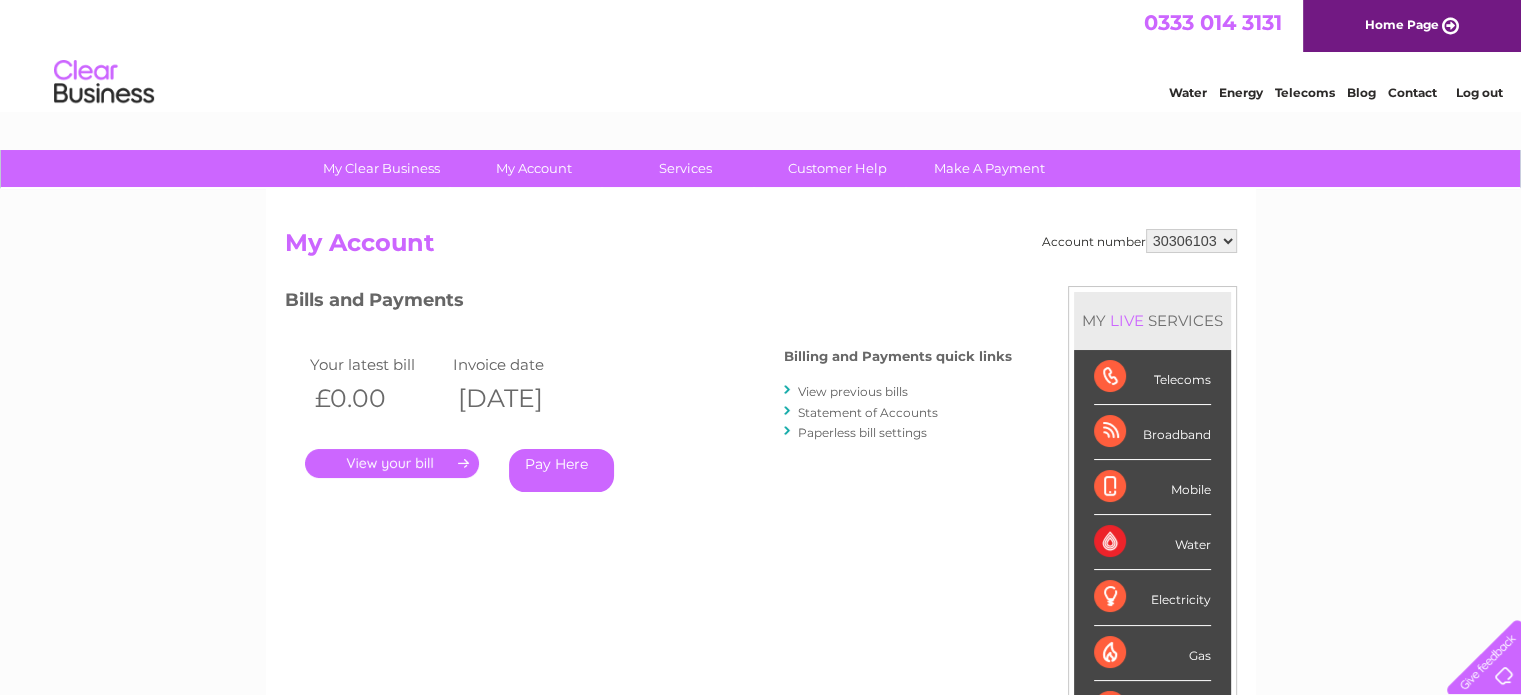 drag, startPoint x: 1526, startPoint y: 112, endPoint x: 1502, endPoint y: 69, distance: 49.24429 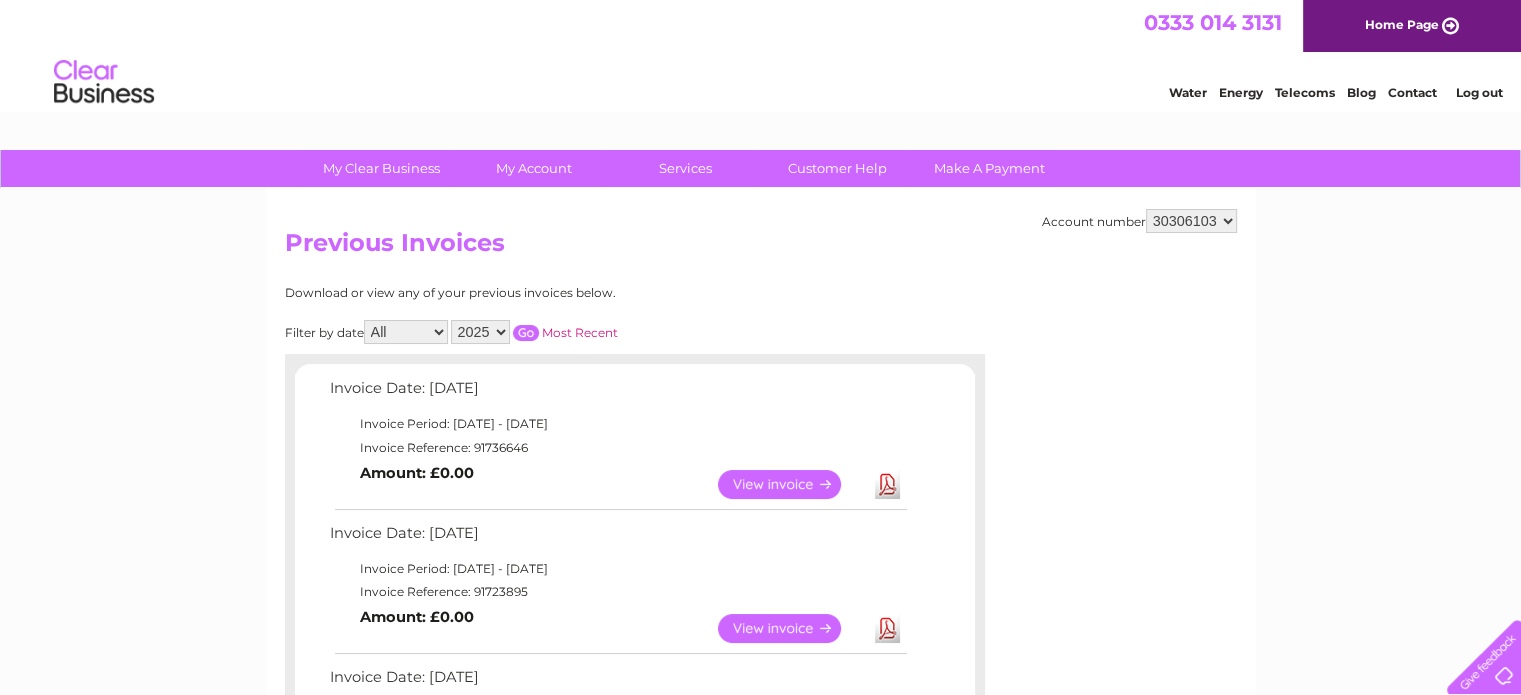 scroll, scrollTop: 0, scrollLeft: 0, axis: both 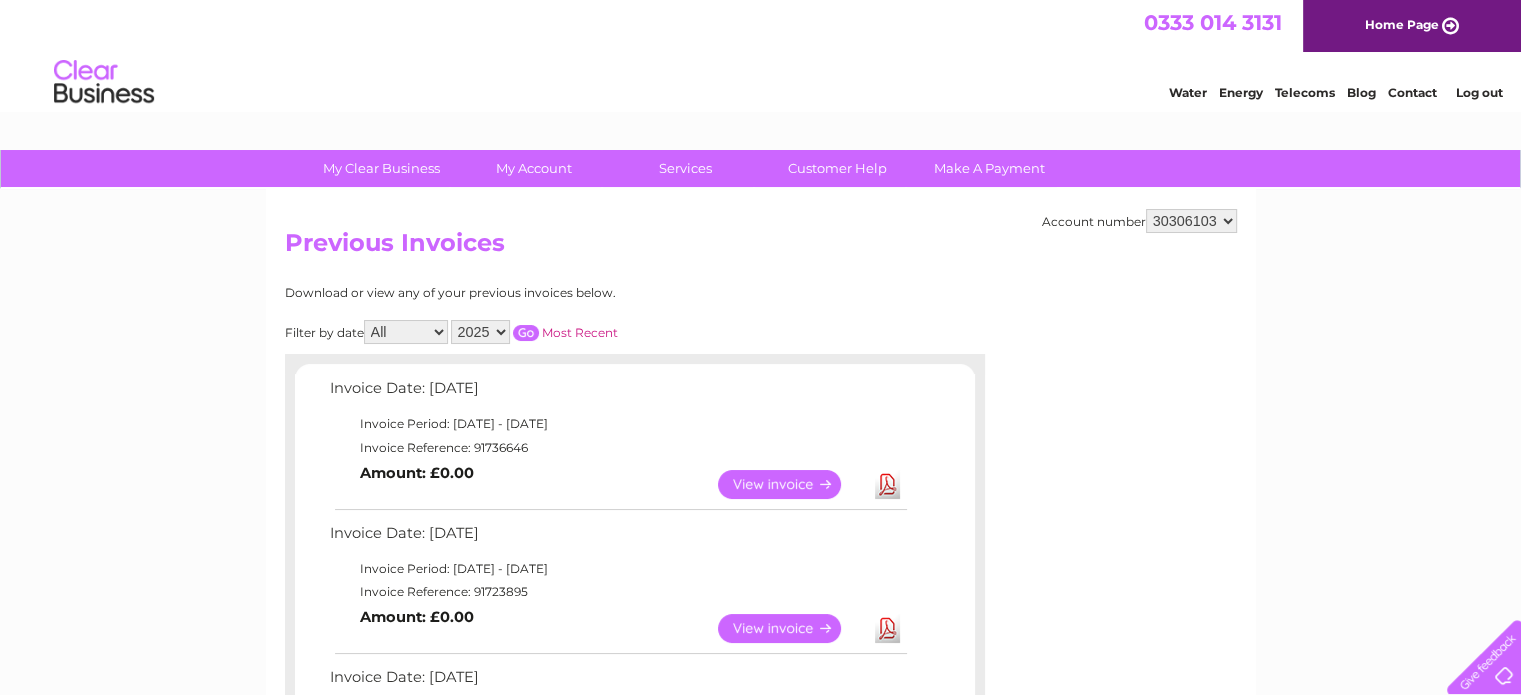 click on "30306103" at bounding box center (1191, 221) 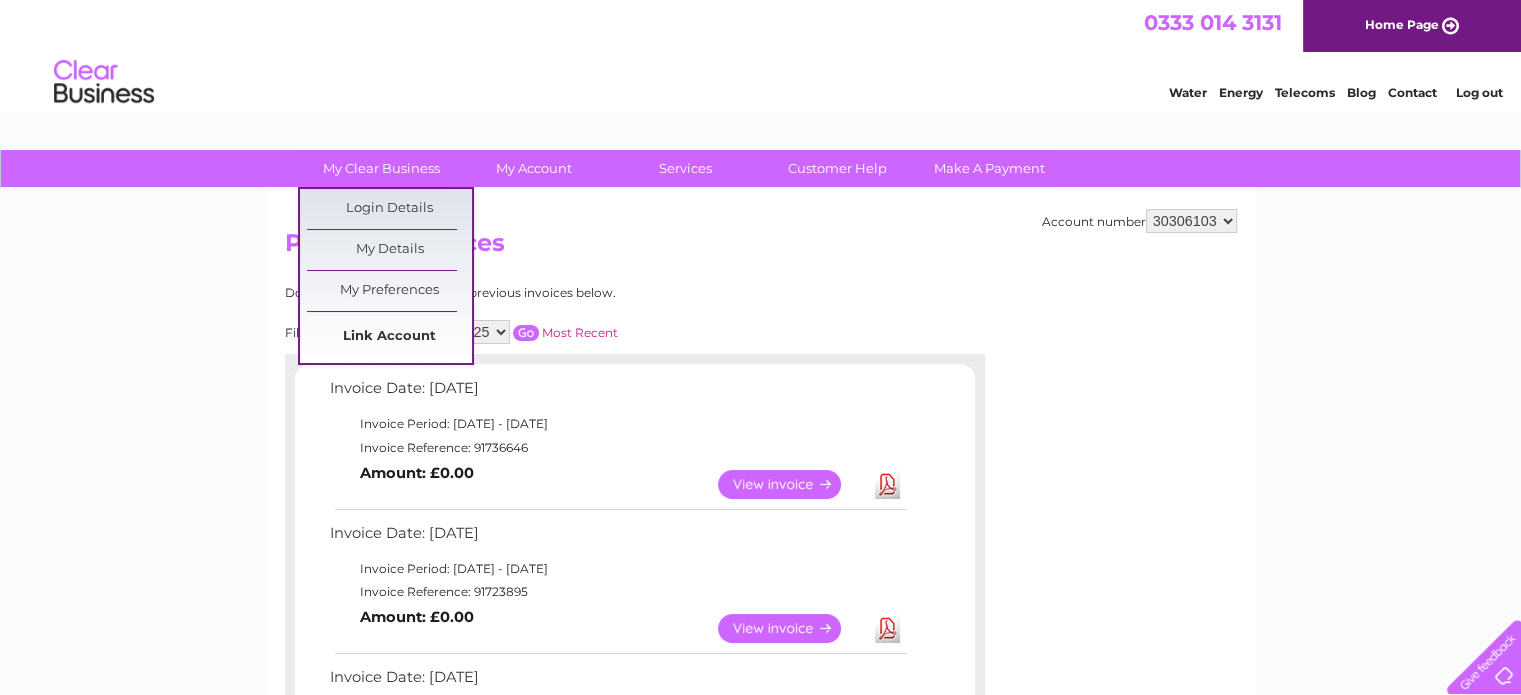 click on "Link Account" at bounding box center [389, 337] 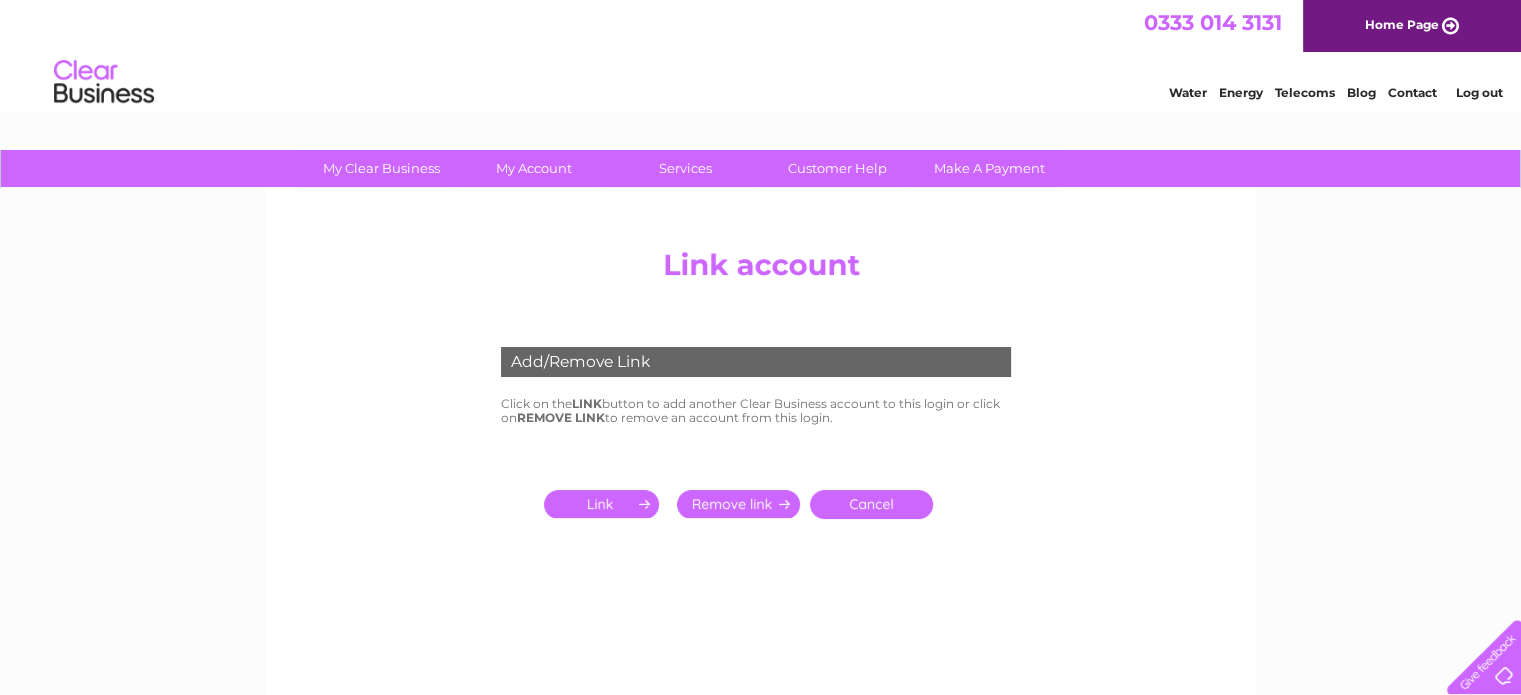 scroll, scrollTop: 0, scrollLeft: 0, axis: both 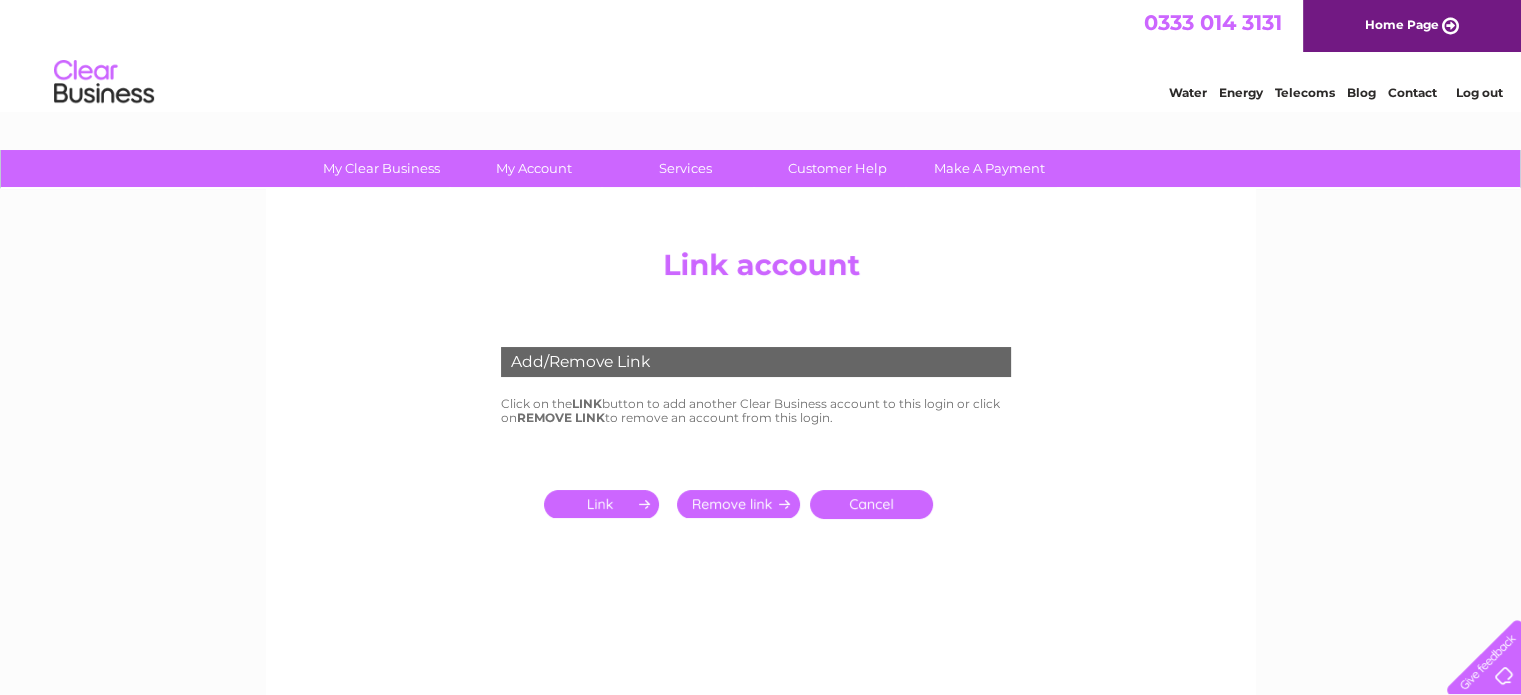 click on "Add/Remove Link" at bounding box center (756, 362) 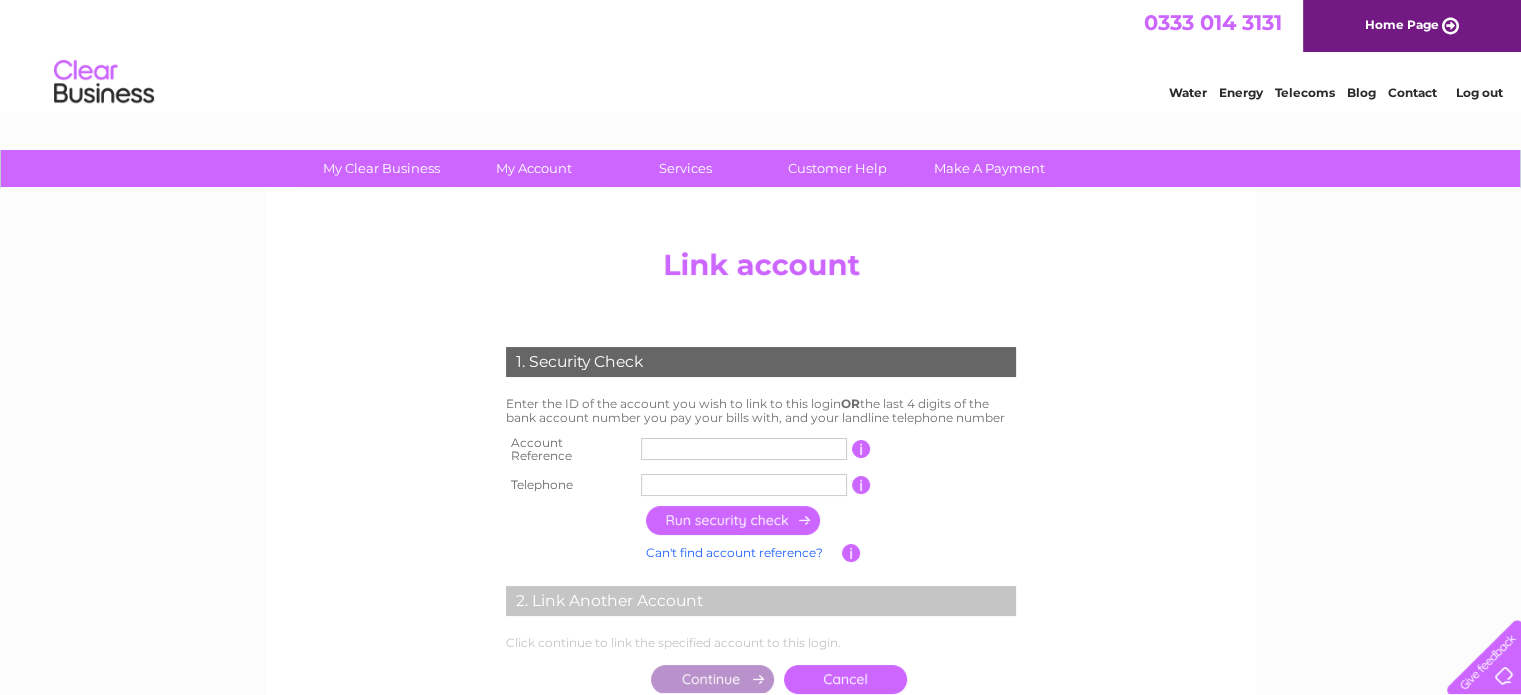 click at bounding box center (744, 449) 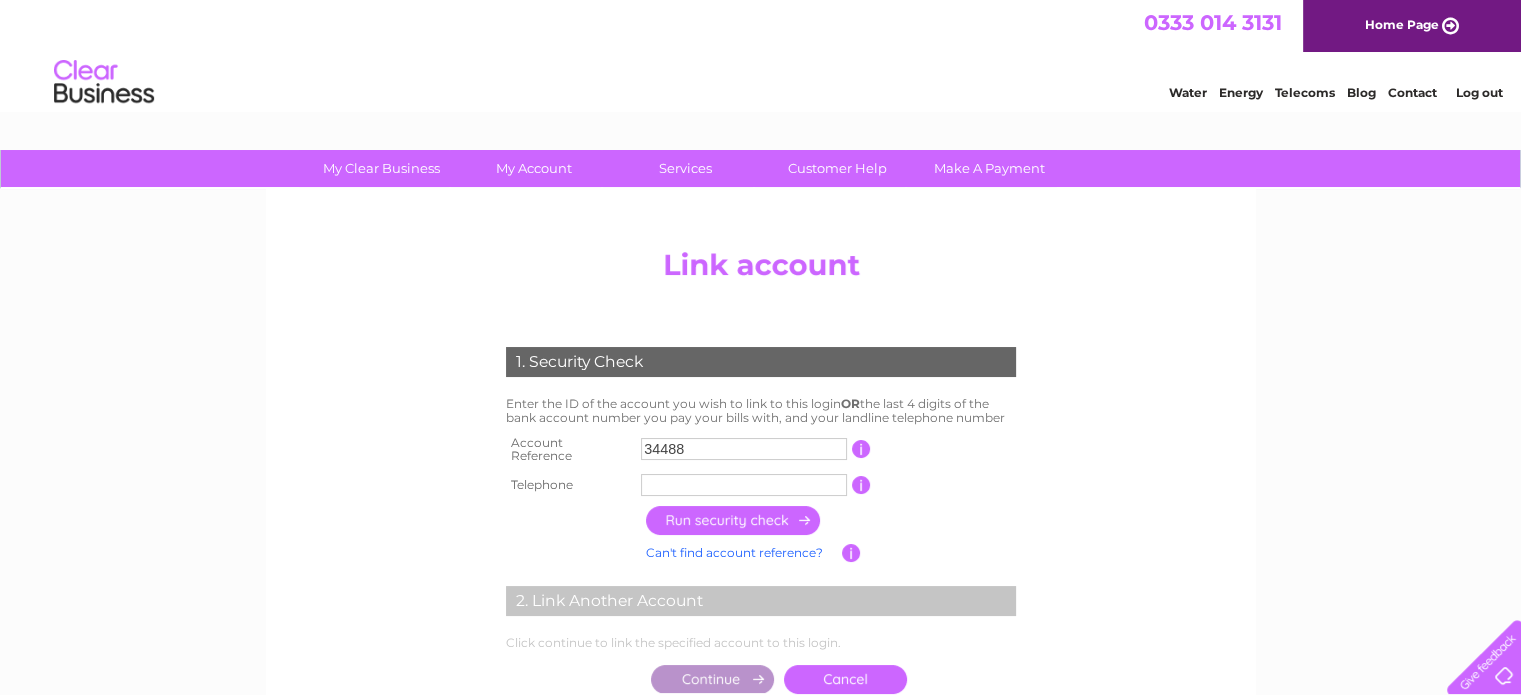 type on "34488" 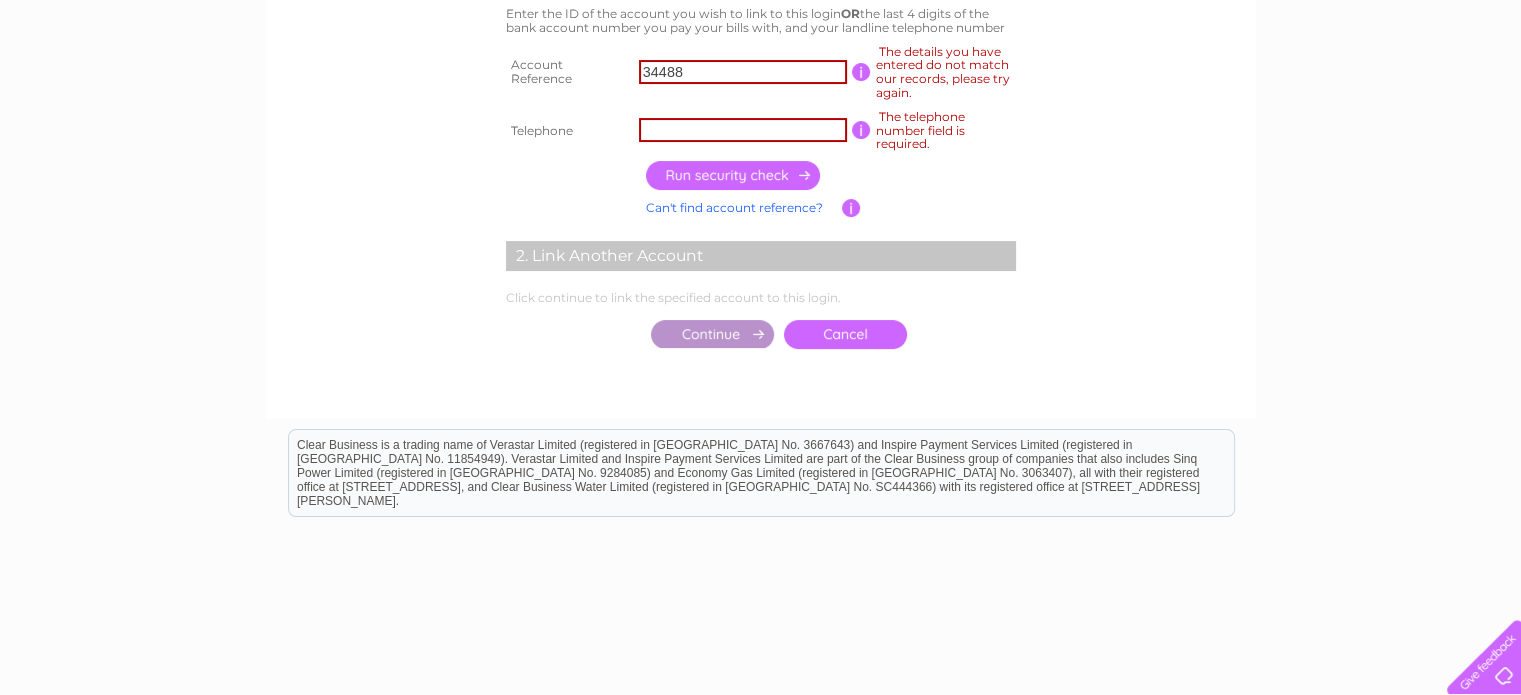 scroll, scrollTop: 0, scrollLeft: 0, axis: both 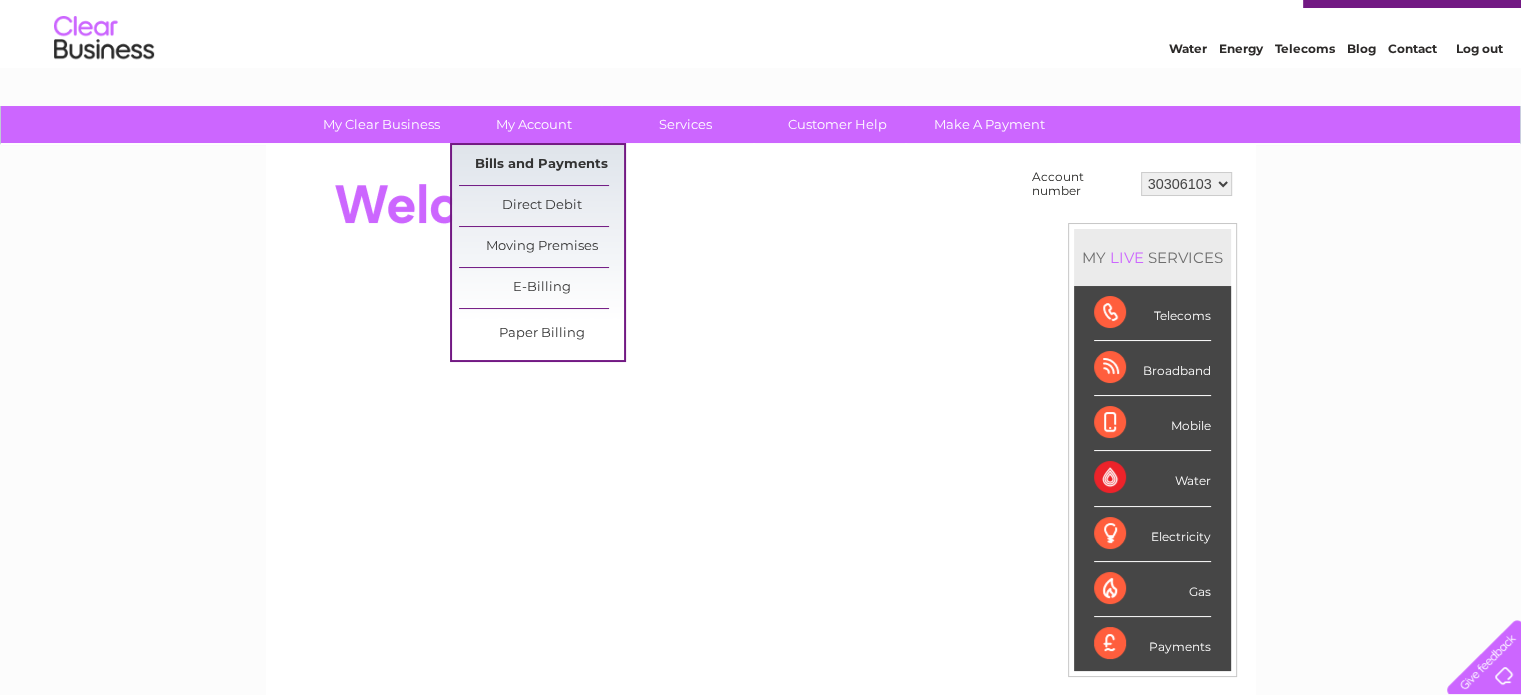 click on "Bills and Payments" at bounding box center (541, 165) 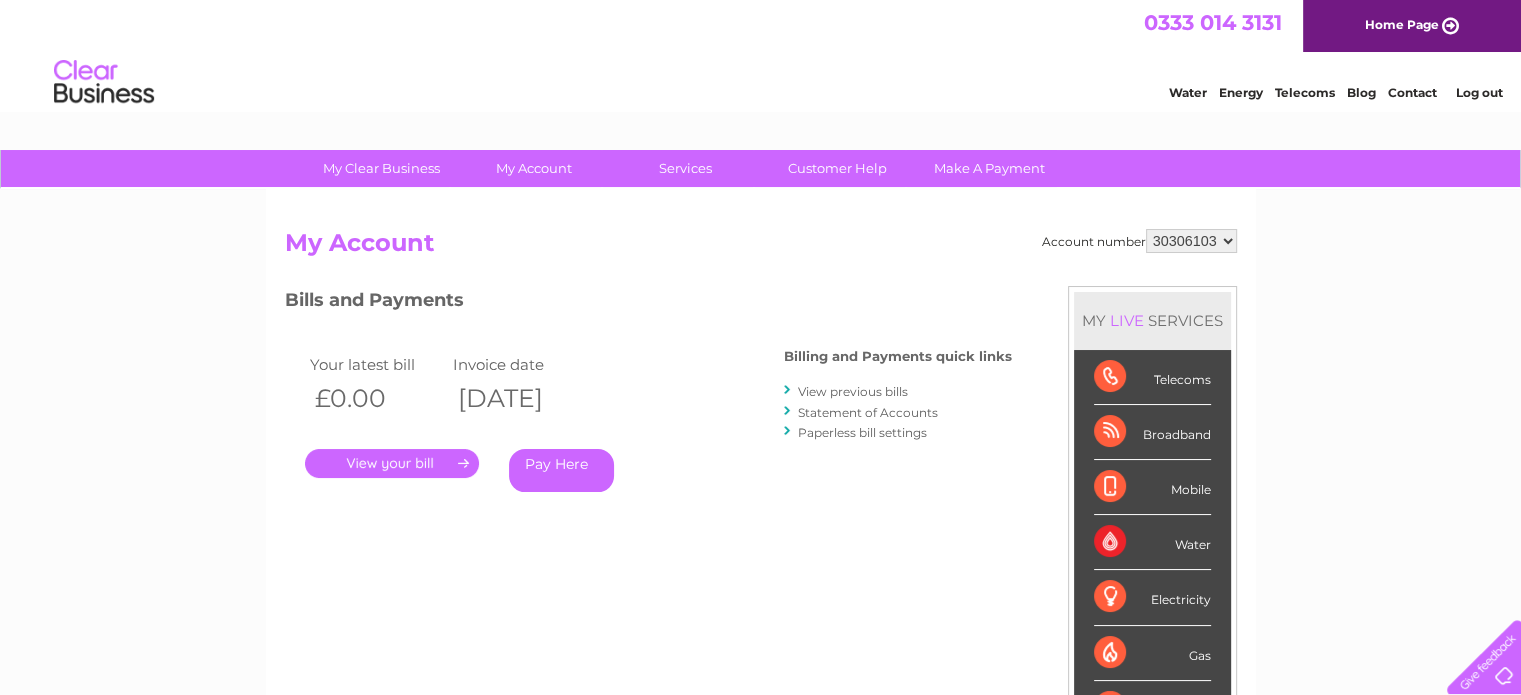 scroll, scrollTop: 0, scrollLeft: 0, axis: both 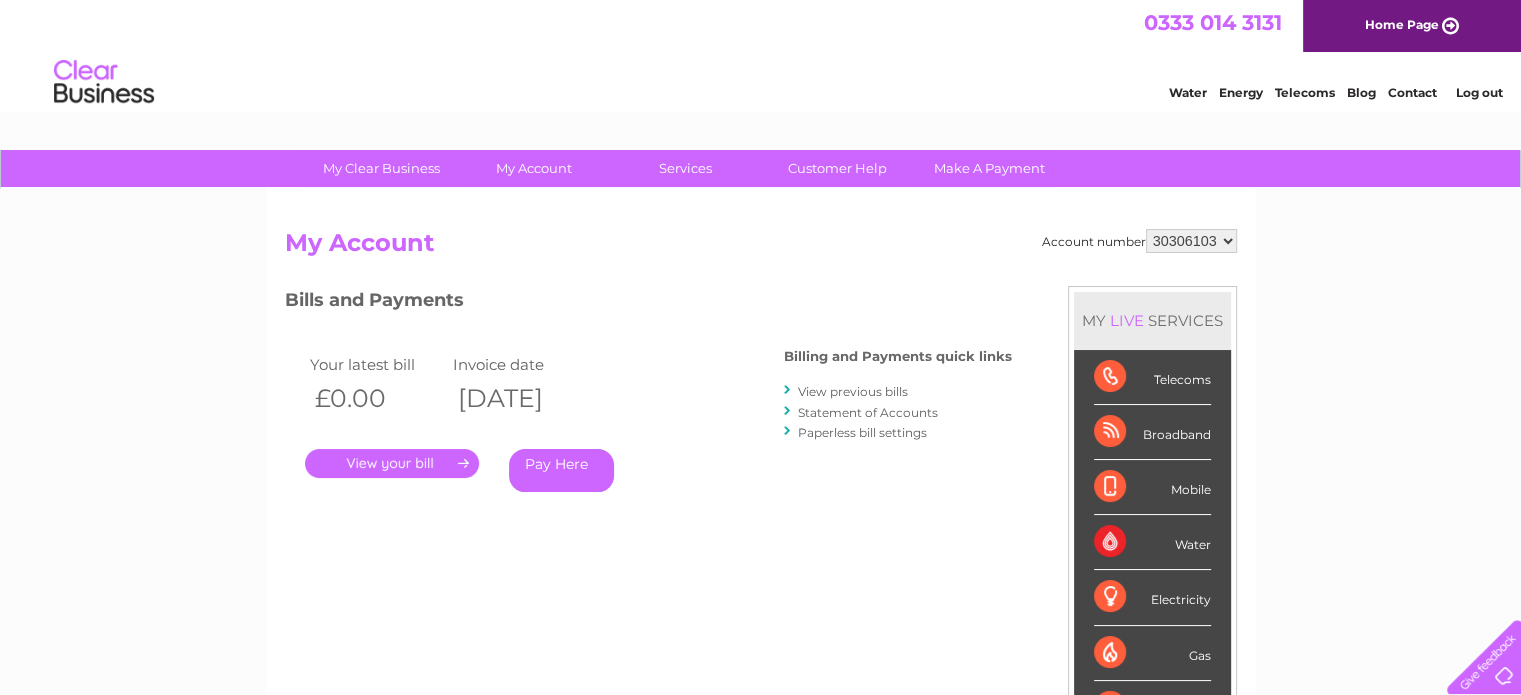 click on "Statement of Accounts" at bounding box center (868, 412) 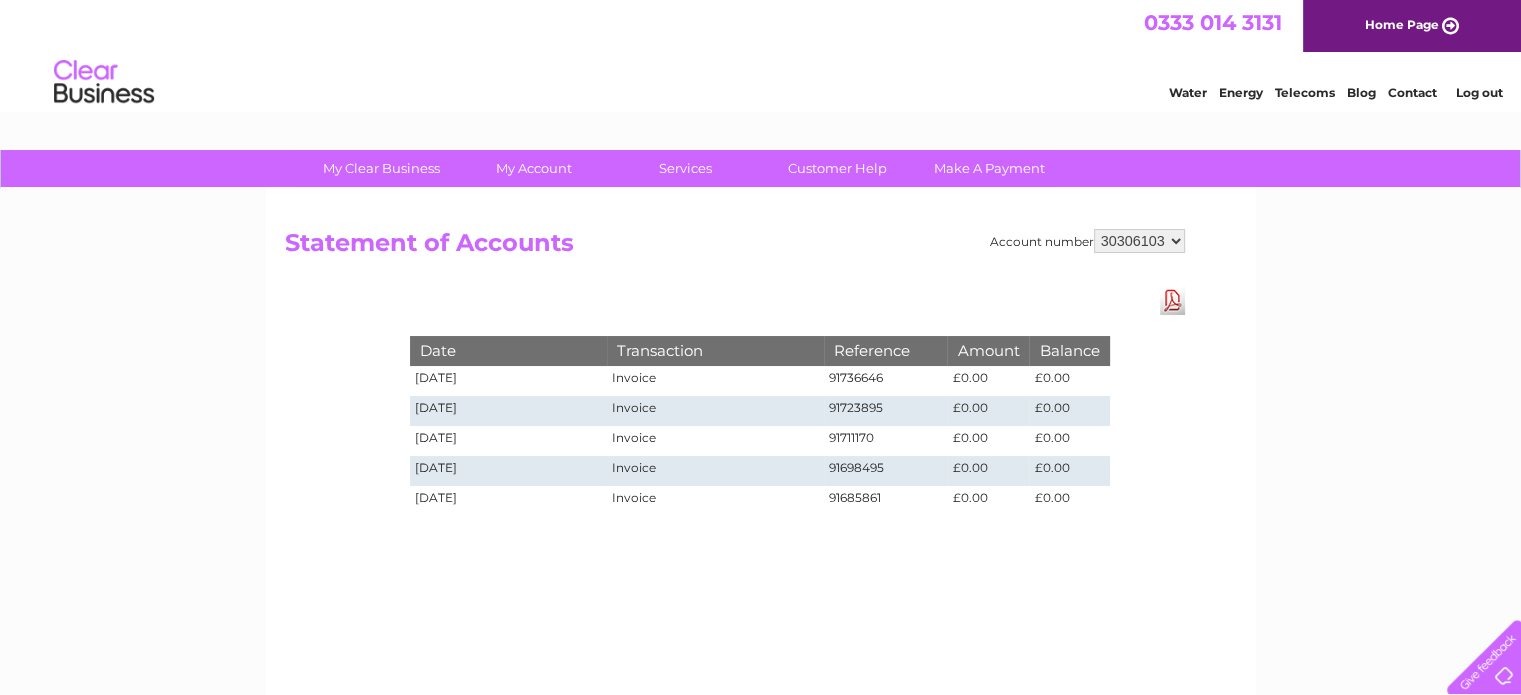scroll, scrollTop: 0, scrollLeft: 0, axis: both 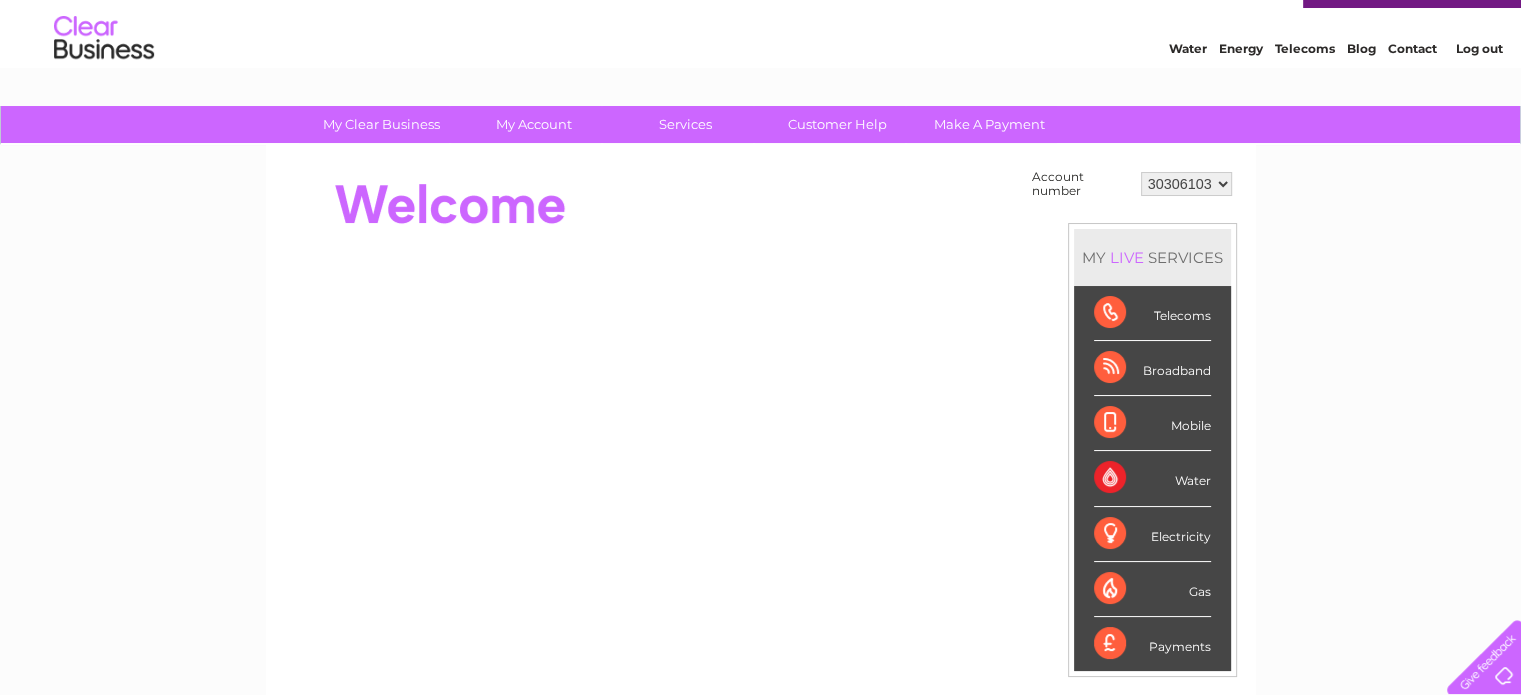 click on "Telecoms" at bounding box center (1152, 313) 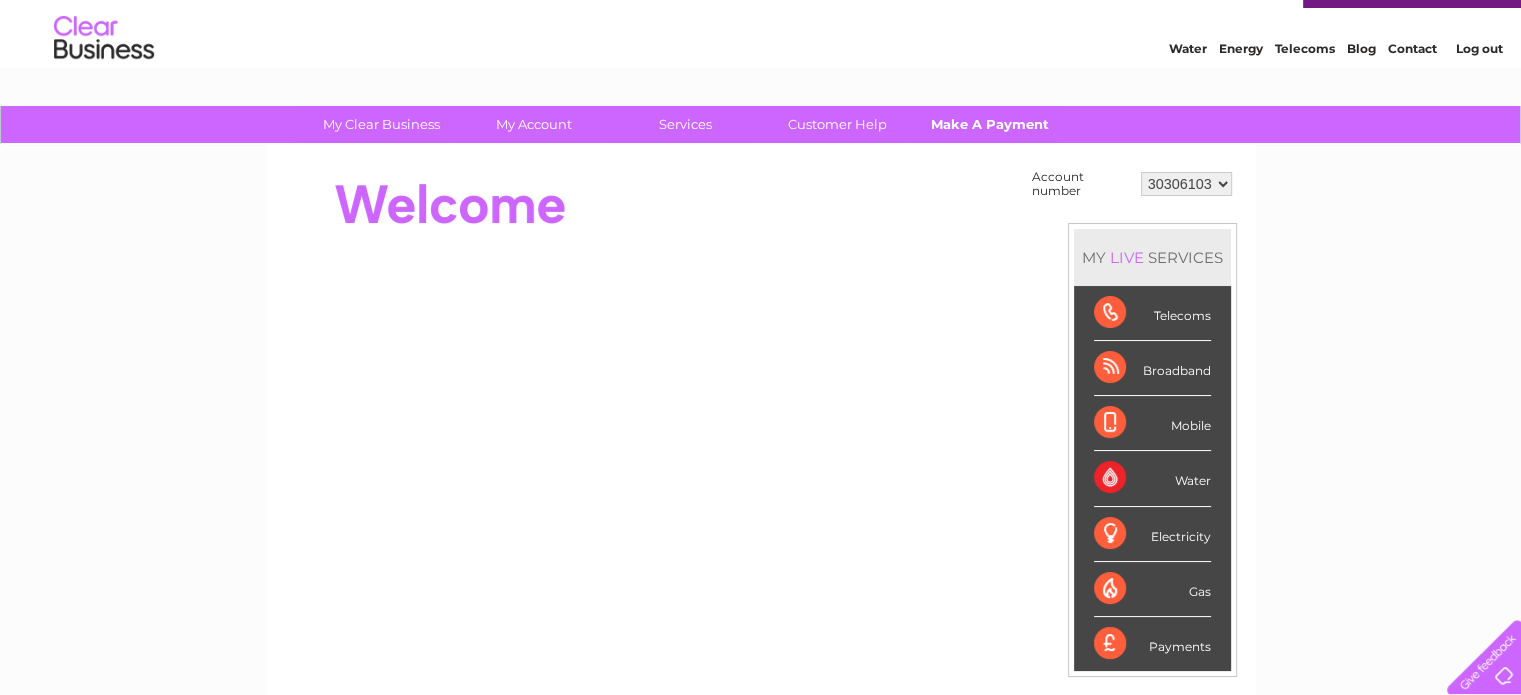 click on "Make A Payment" at bounding box center (989, 124) 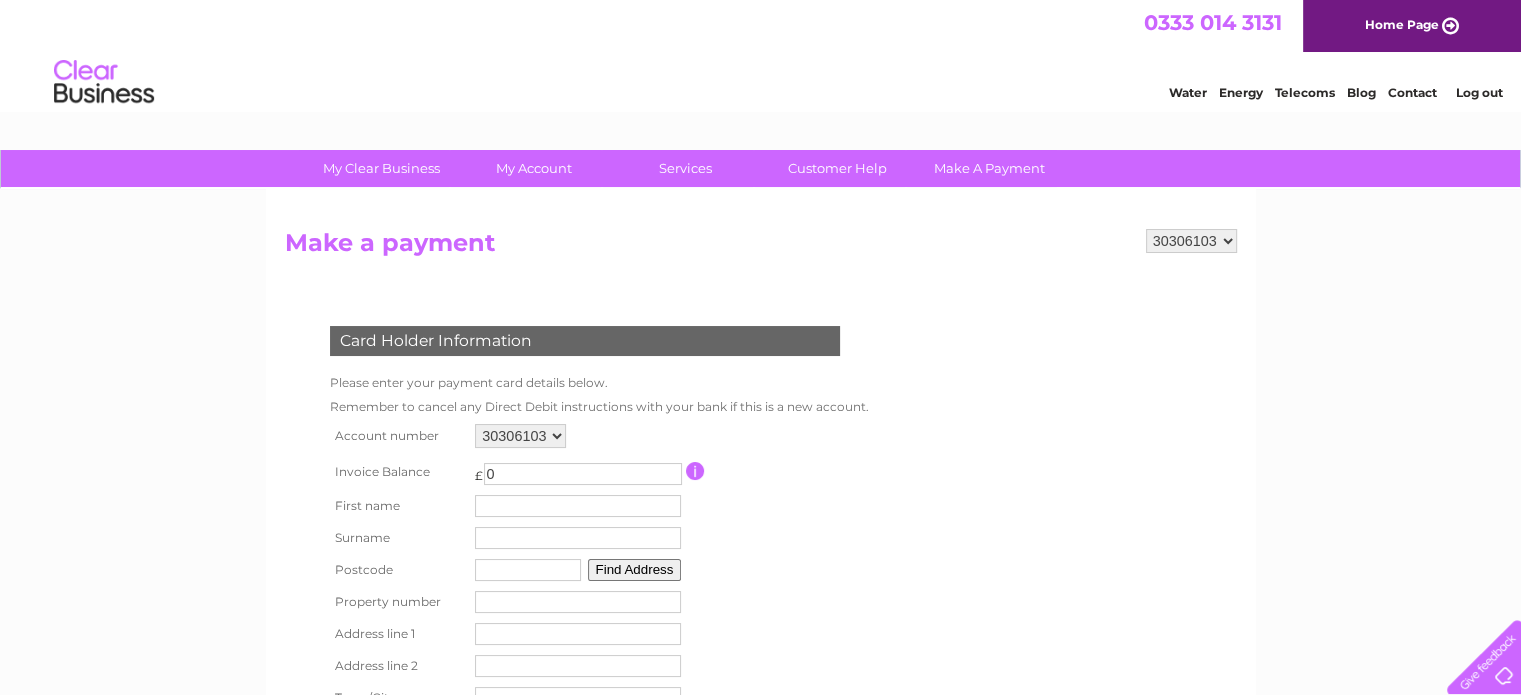 scroll, scrollTop: 0, scrollLeft: 0, axis: both 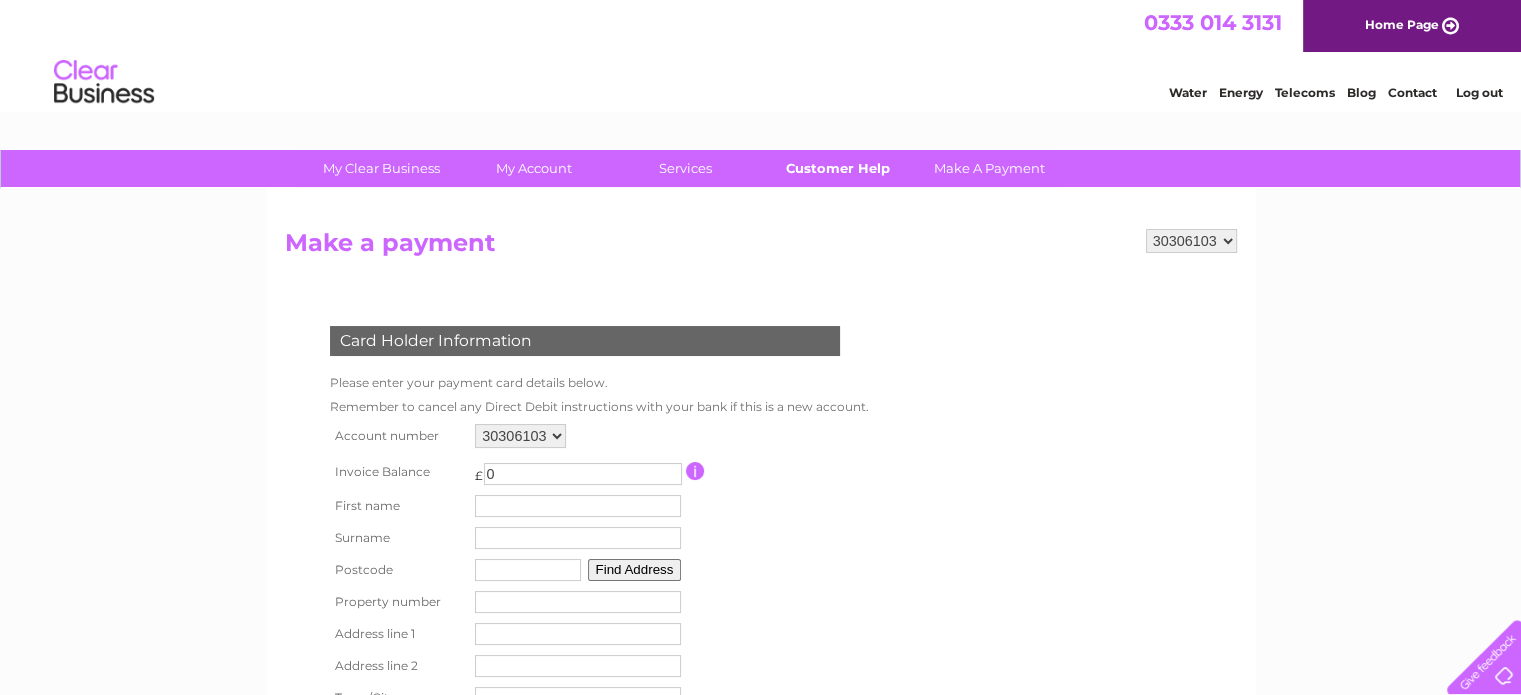 click on "Customer Help" at bounding box center (837, 168) 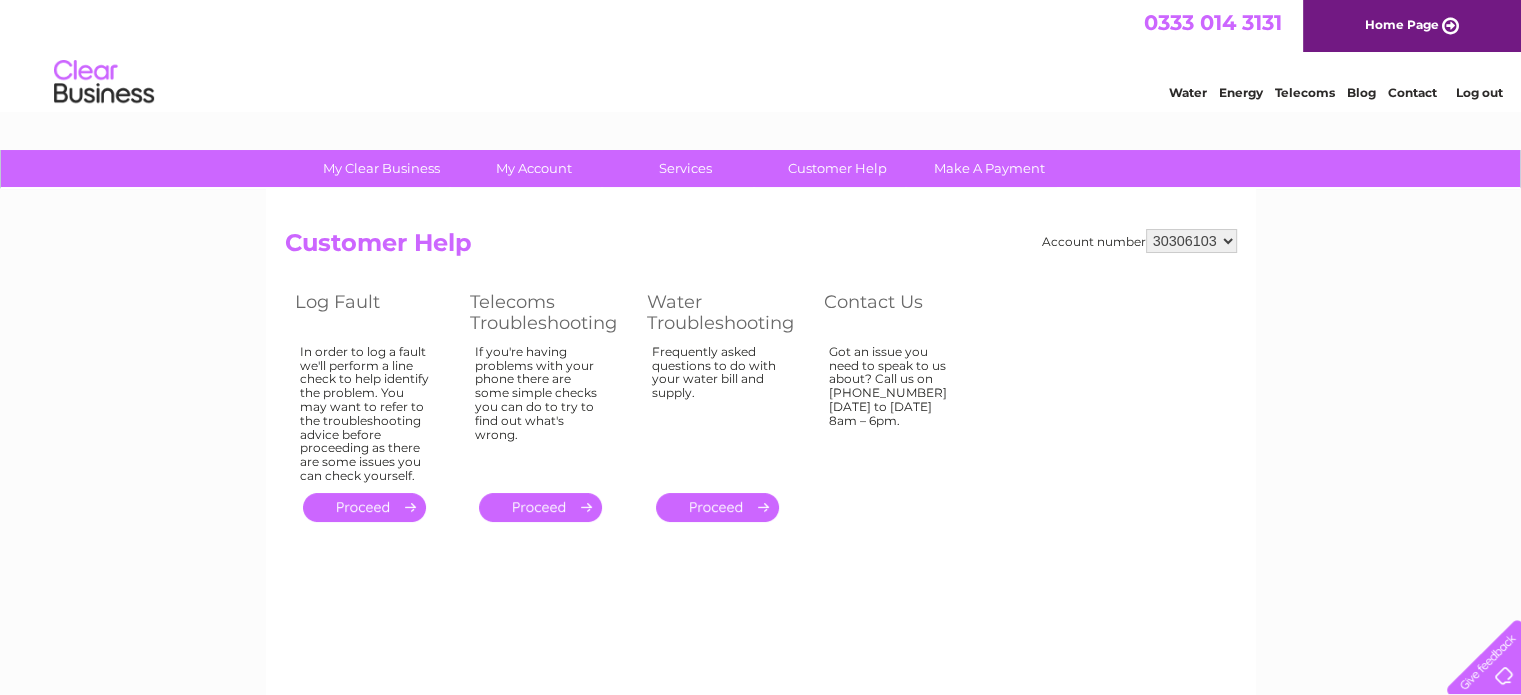 scroll, scrollTop: 0, scrollLeft: 0, axis: both 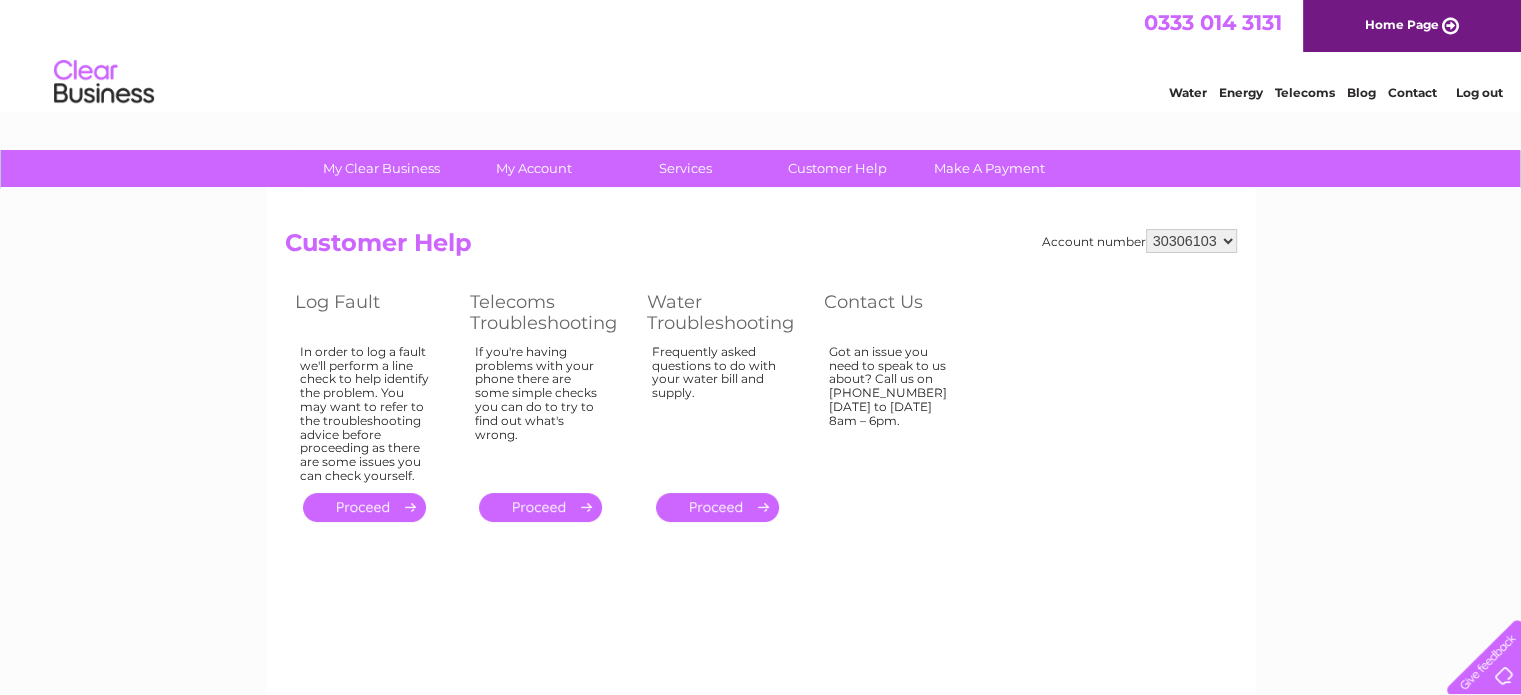 click on "Home Page" at bounding box center [1412, 26] 